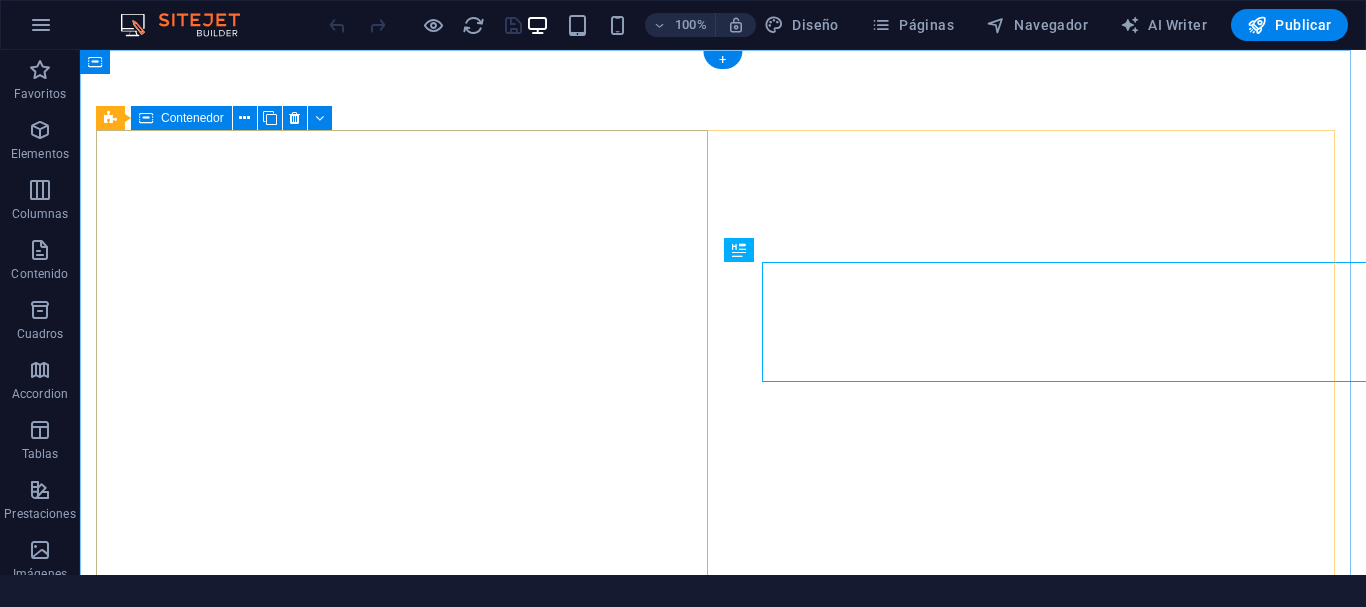 scroll, scrollTop: 0, scrollLeft: 0, axis: both 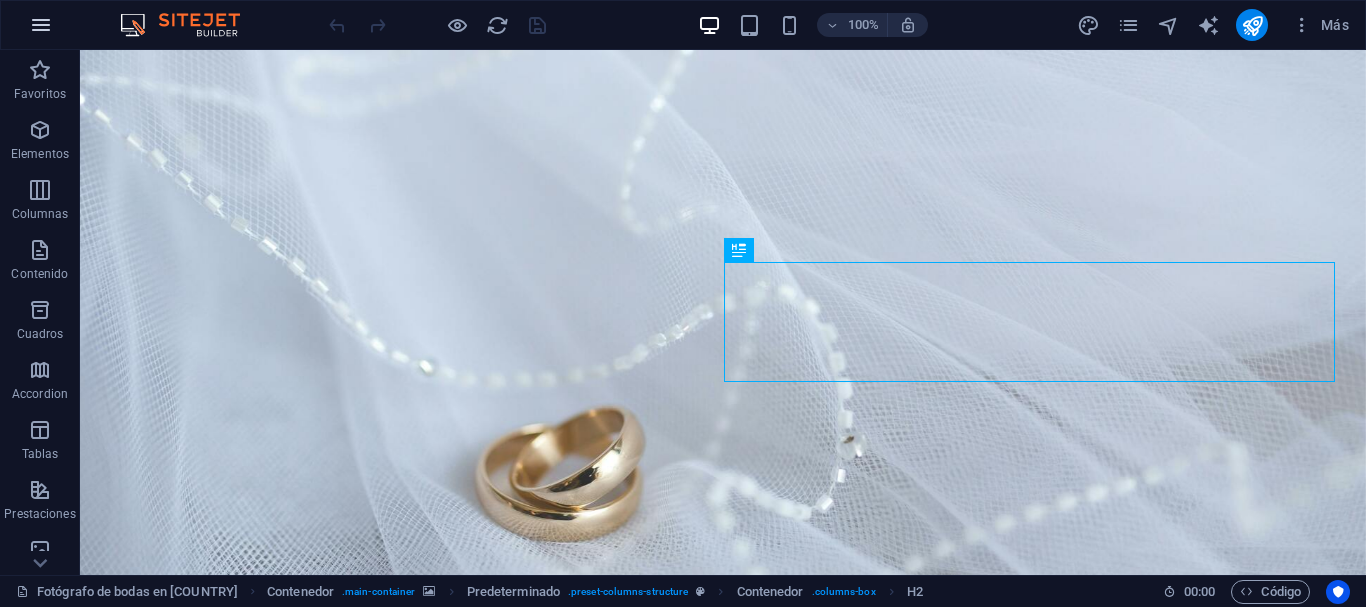 click at bounding box center [41, 25] 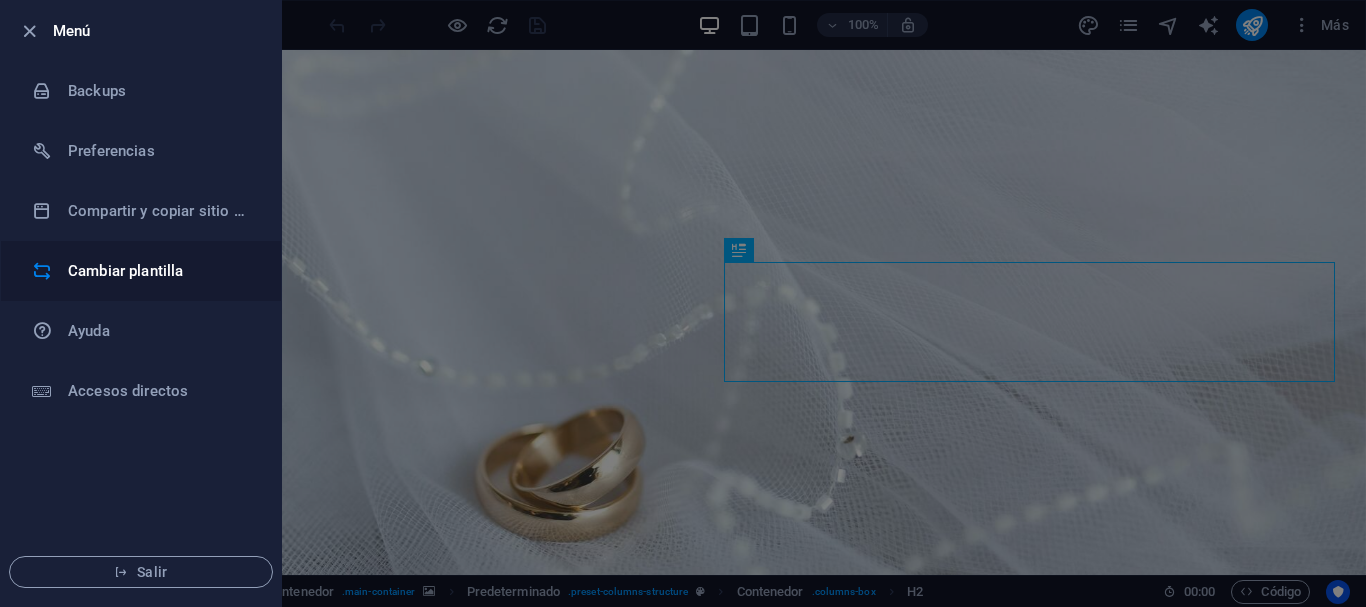 click on "Cambiar plantilla" at bounding box center (160, 271) 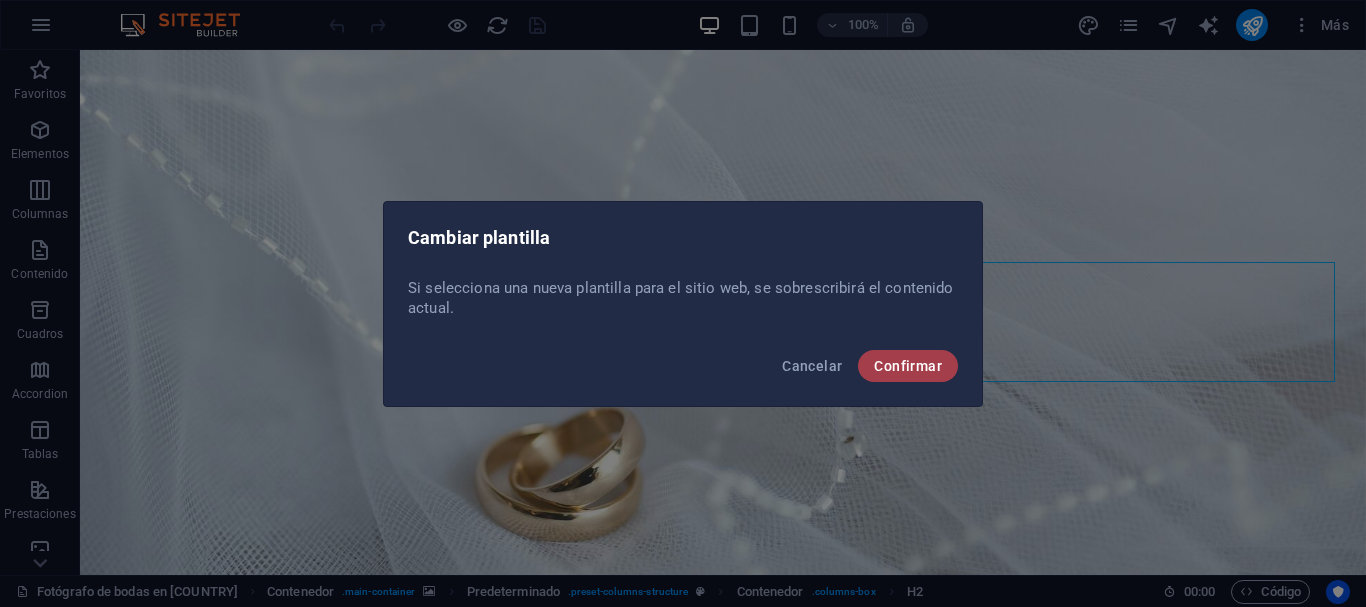 click on "Confirmar" at bounding box center (908, 366) 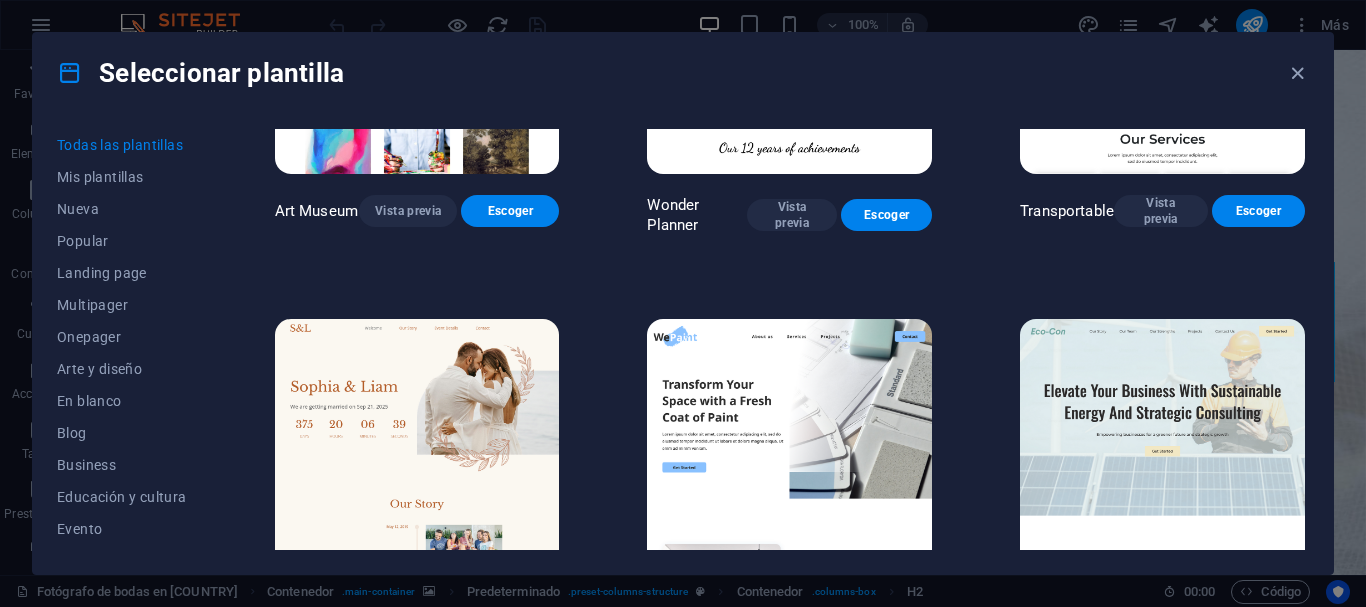 scroll, scrollTop: 0, scrollLeft: 0, axis: both 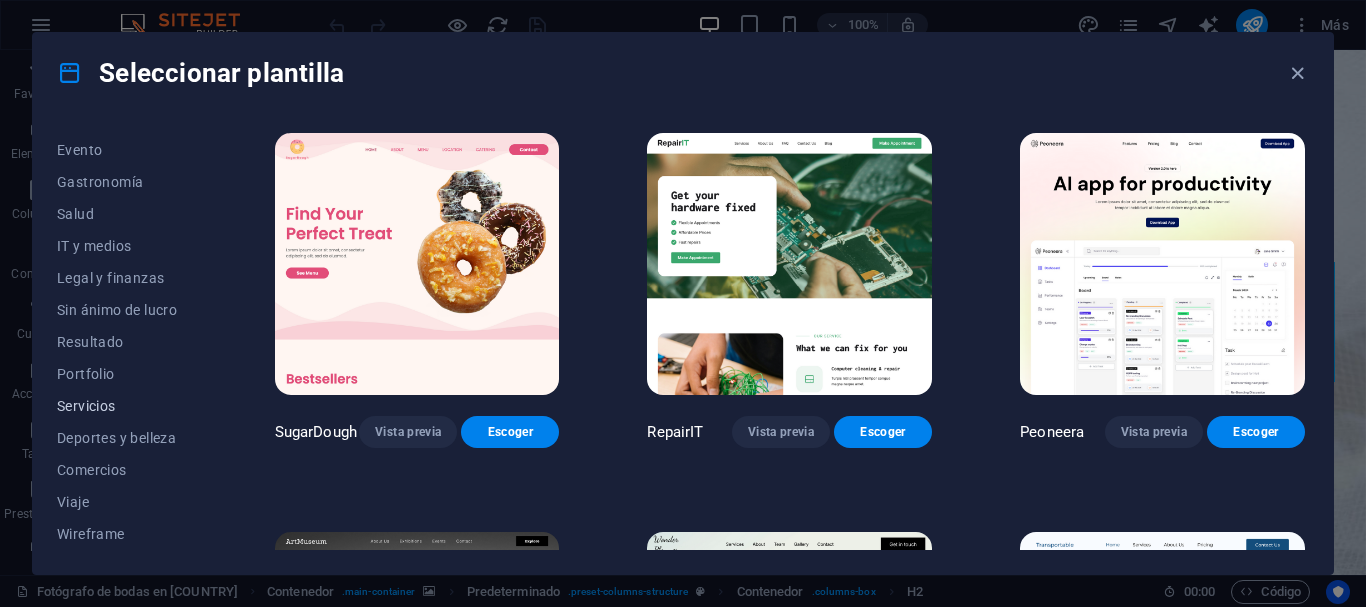 click on "Servicios" at bounding box center [122, 406] 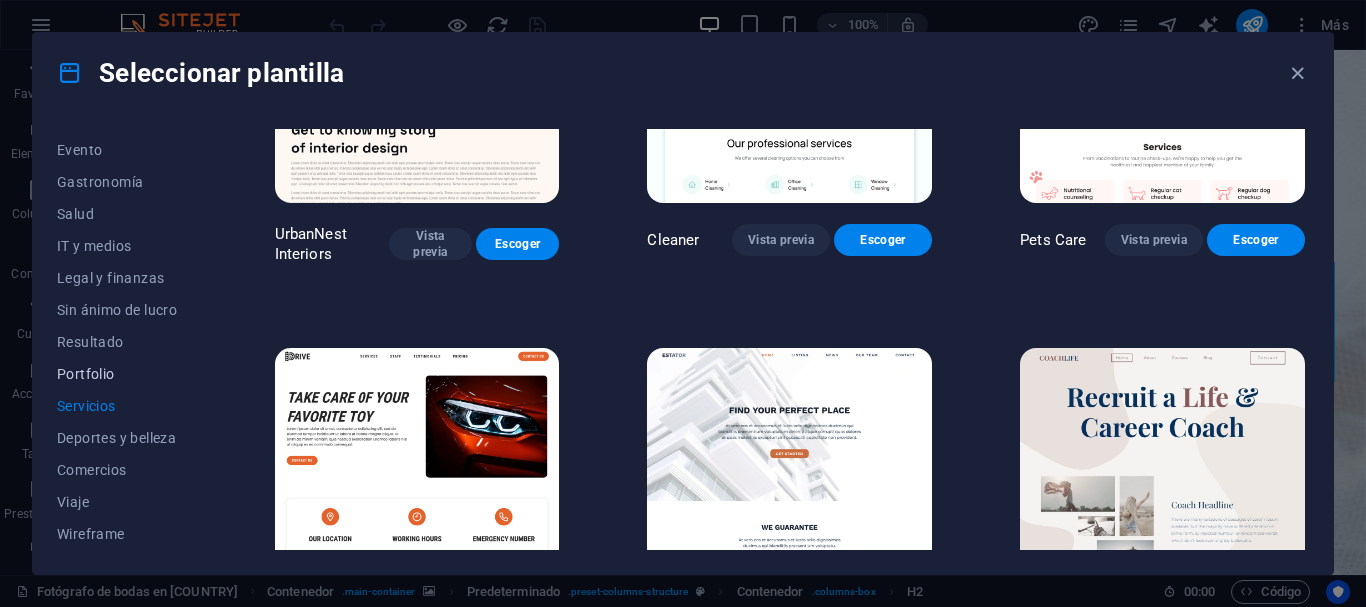 click on "Portfolio" at bounding box center [122, 374] 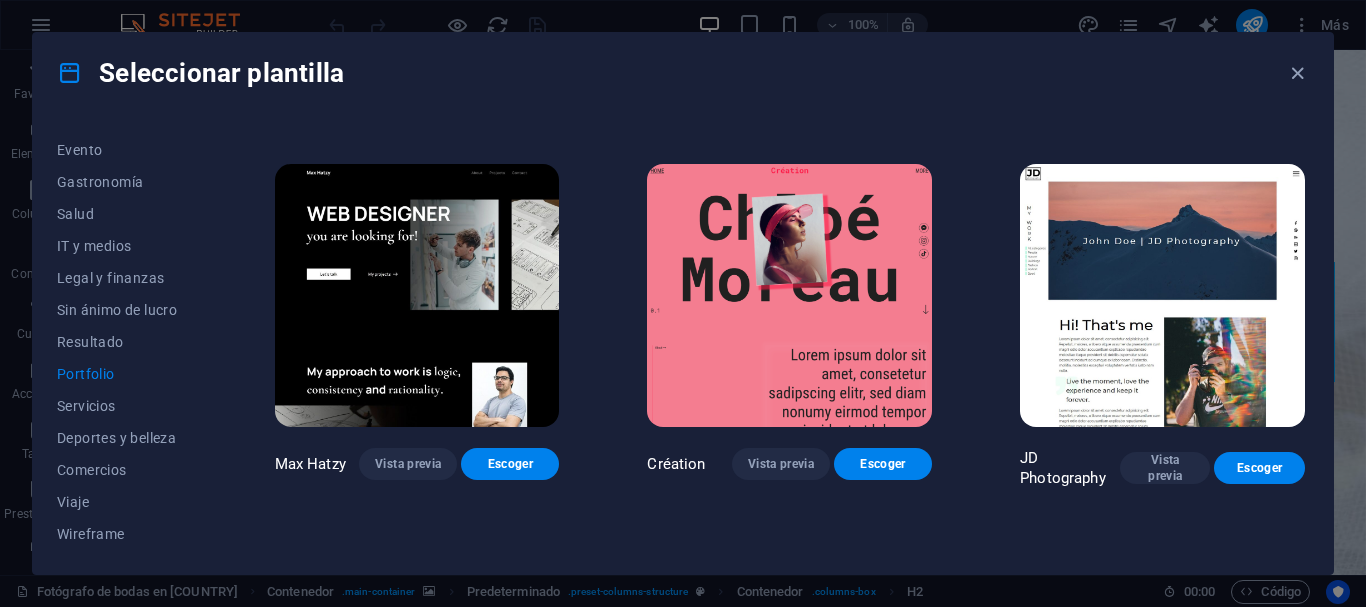 scroll, scrollTop: 407, scrollLeft: 0, axis: vertical 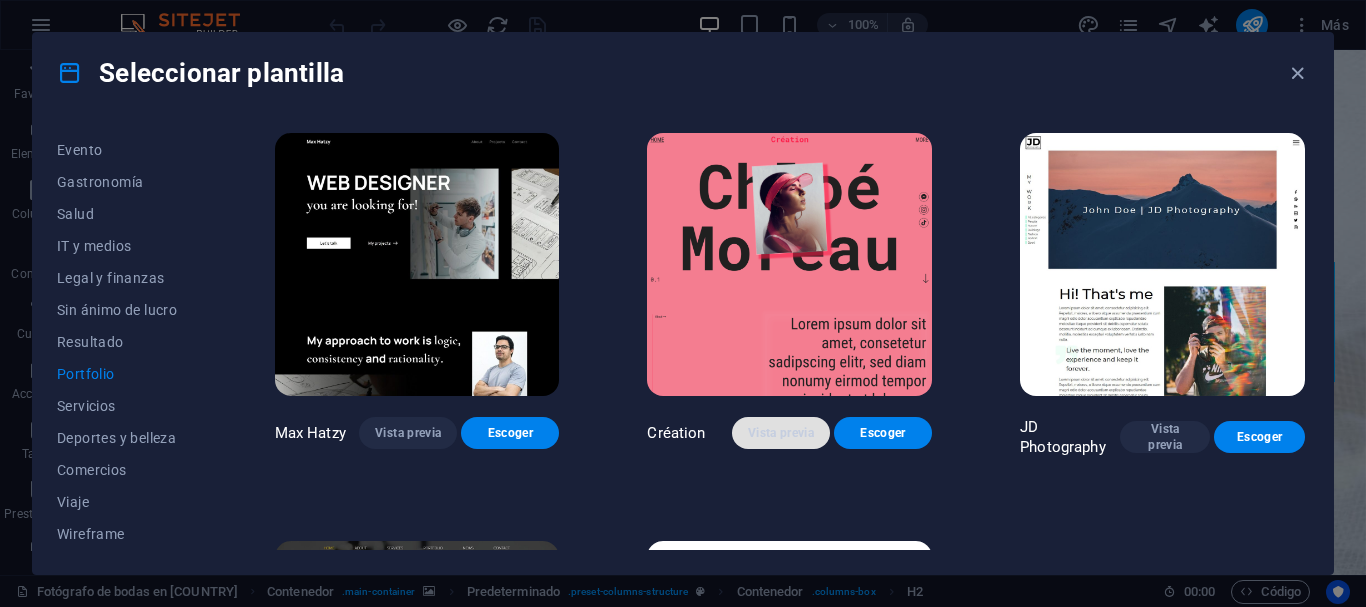 click on "Vista previa" at bounding box center [781, 433] 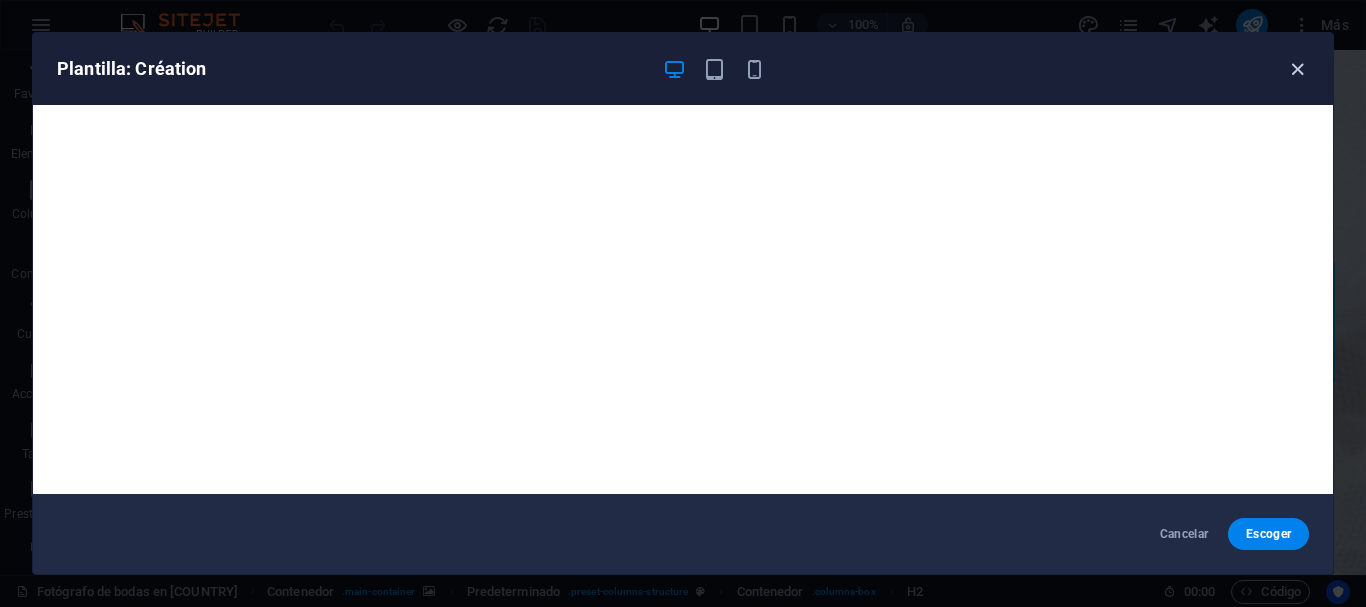 click at bounding box center [1297, 69] 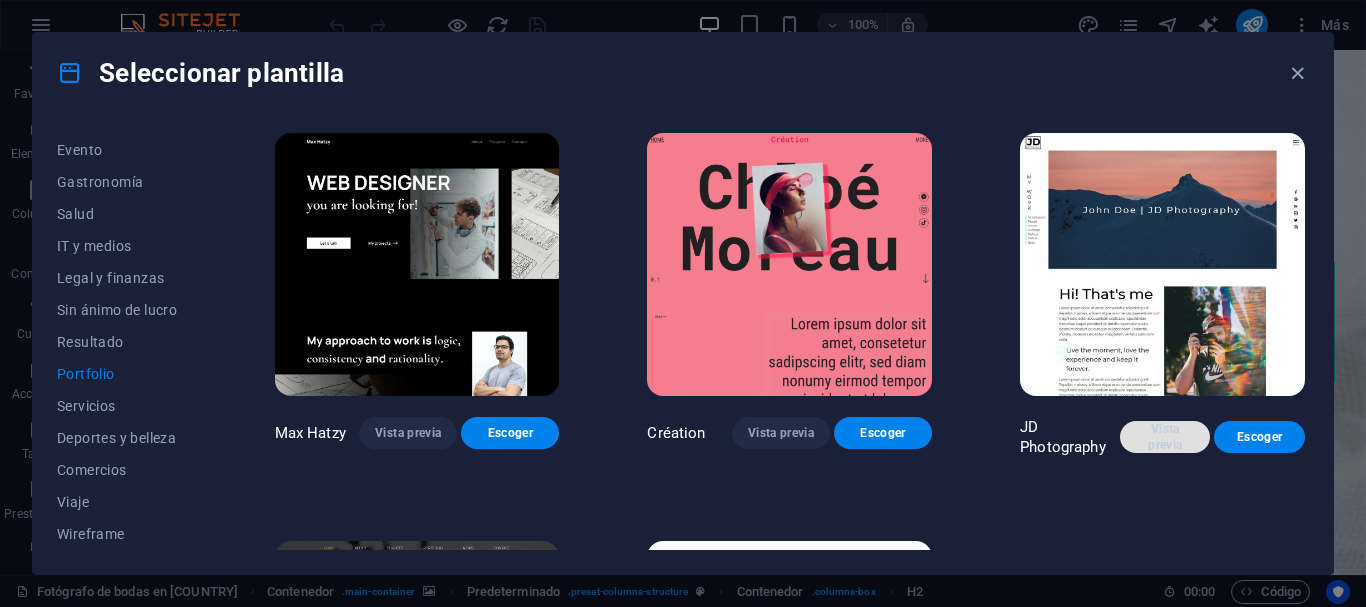 click on "Vista previa" at bounding box center (1165, 437) 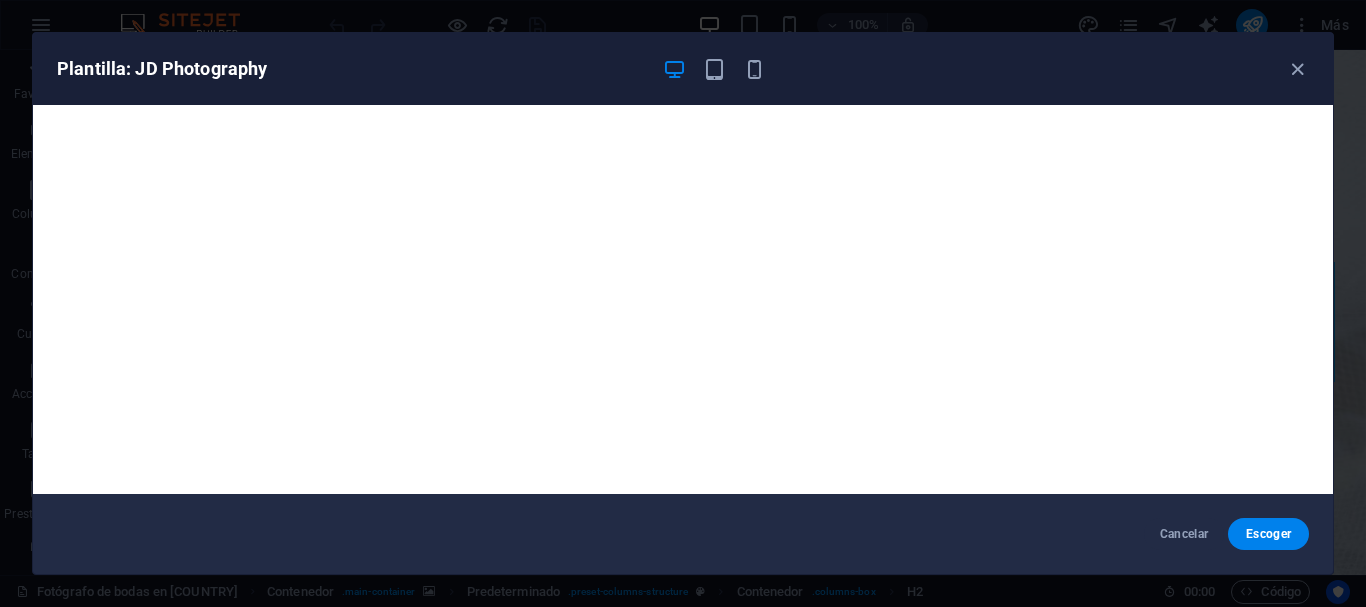 click on "Plantilla: JD Photography" at bounding box center [683, 69] 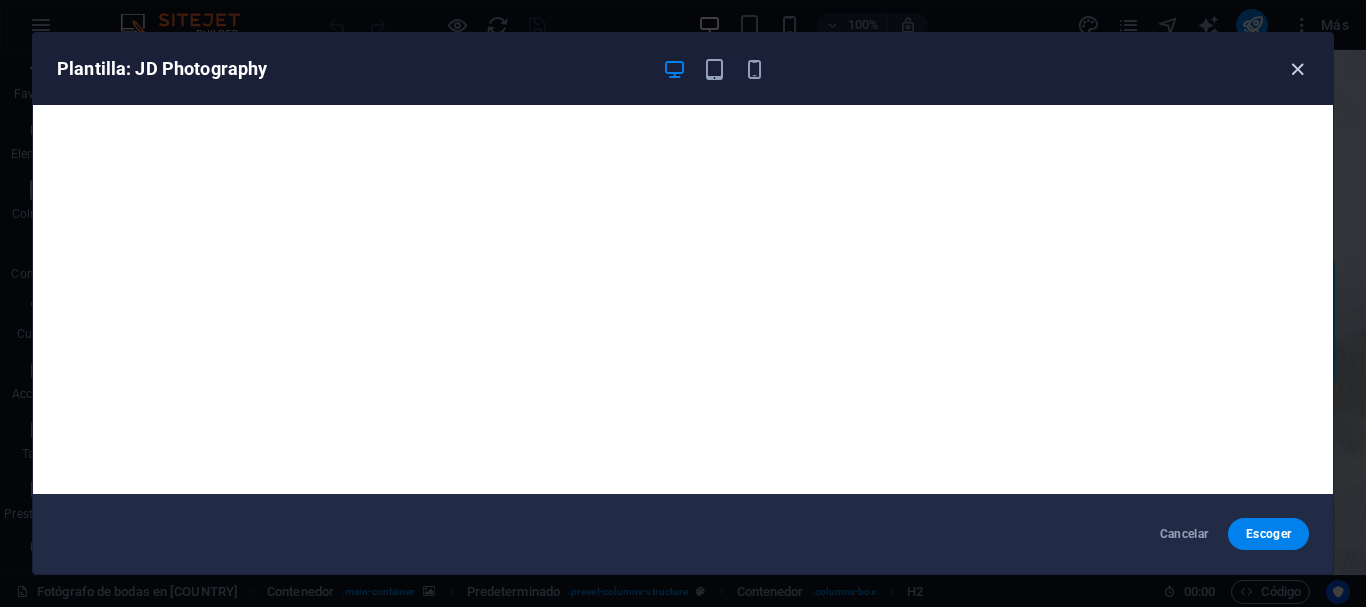 click at bounding box center [1297, 69] 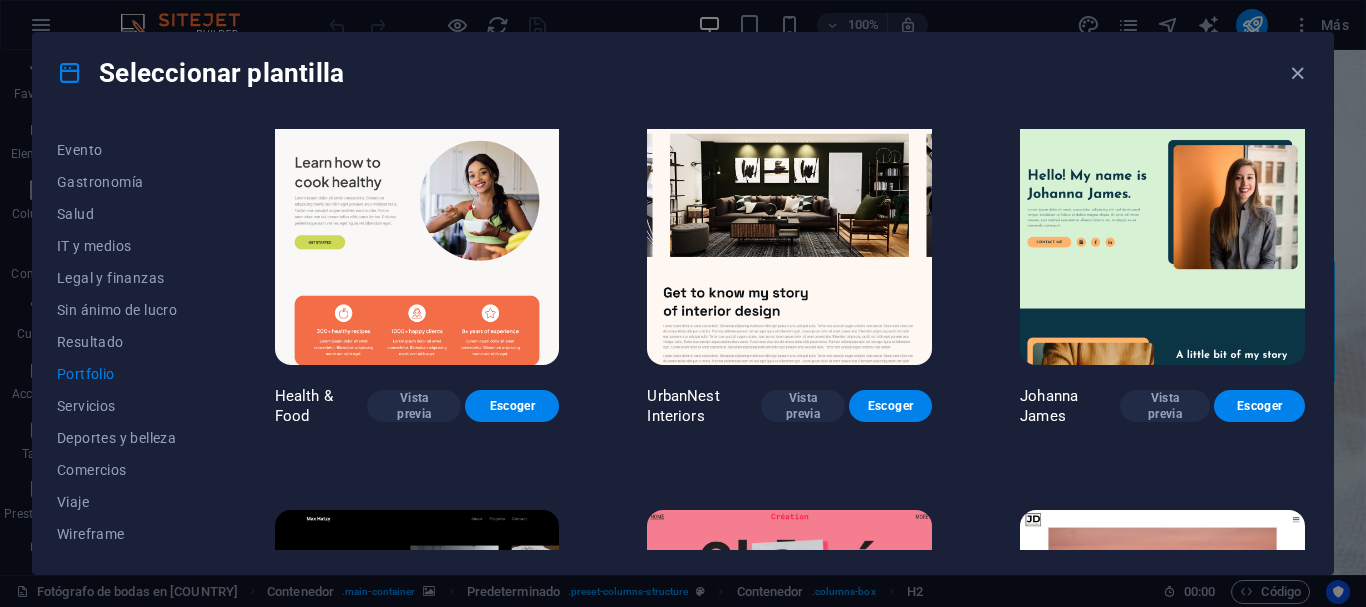 scroll, scrollTop: 0, scrollLeft: 0, axis: both 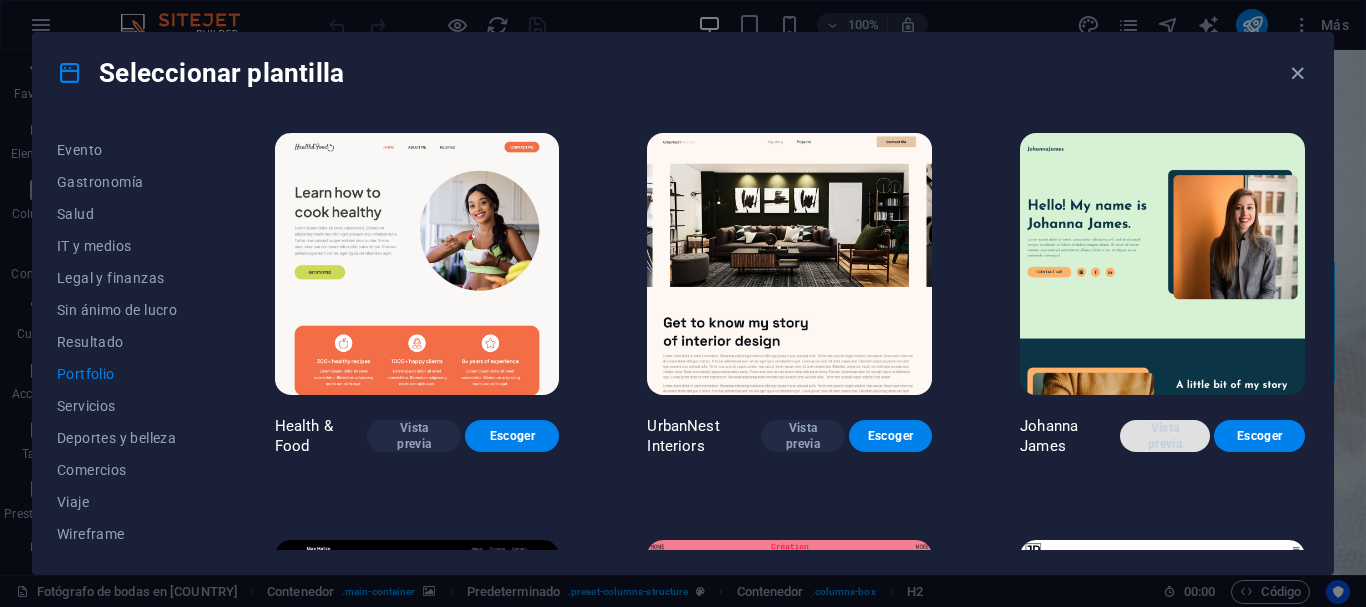 click on "Vista previa" at bounding box center [1165, 436] 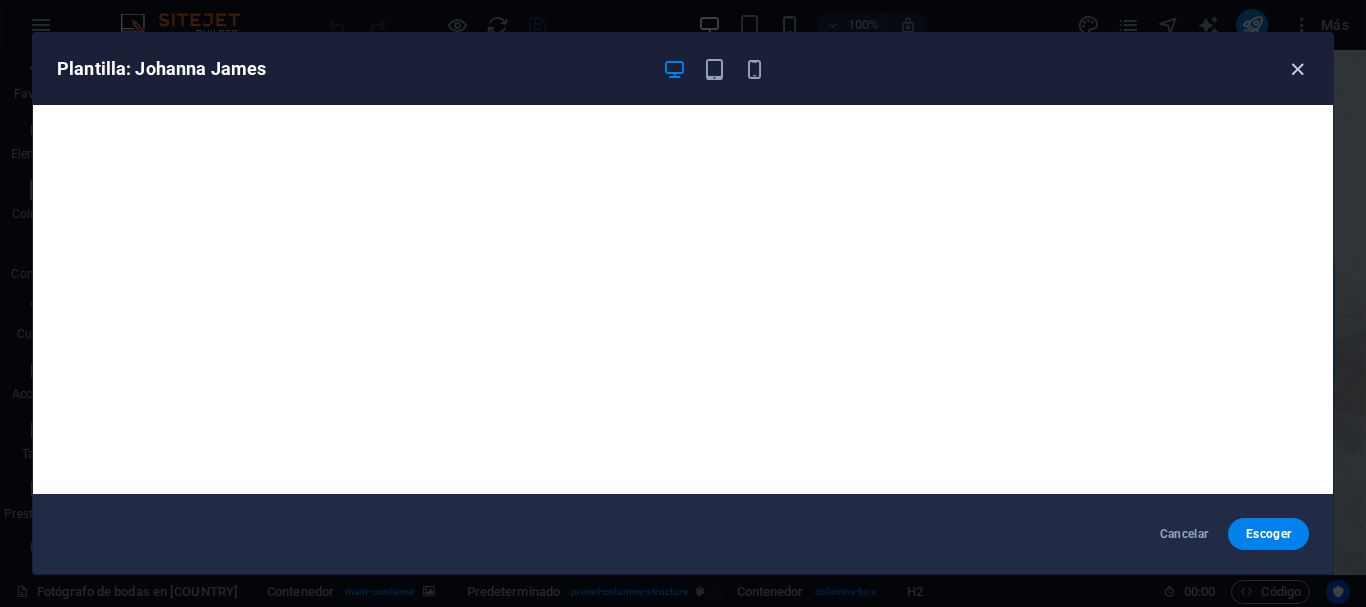 click at bounding box center (1297, 69) 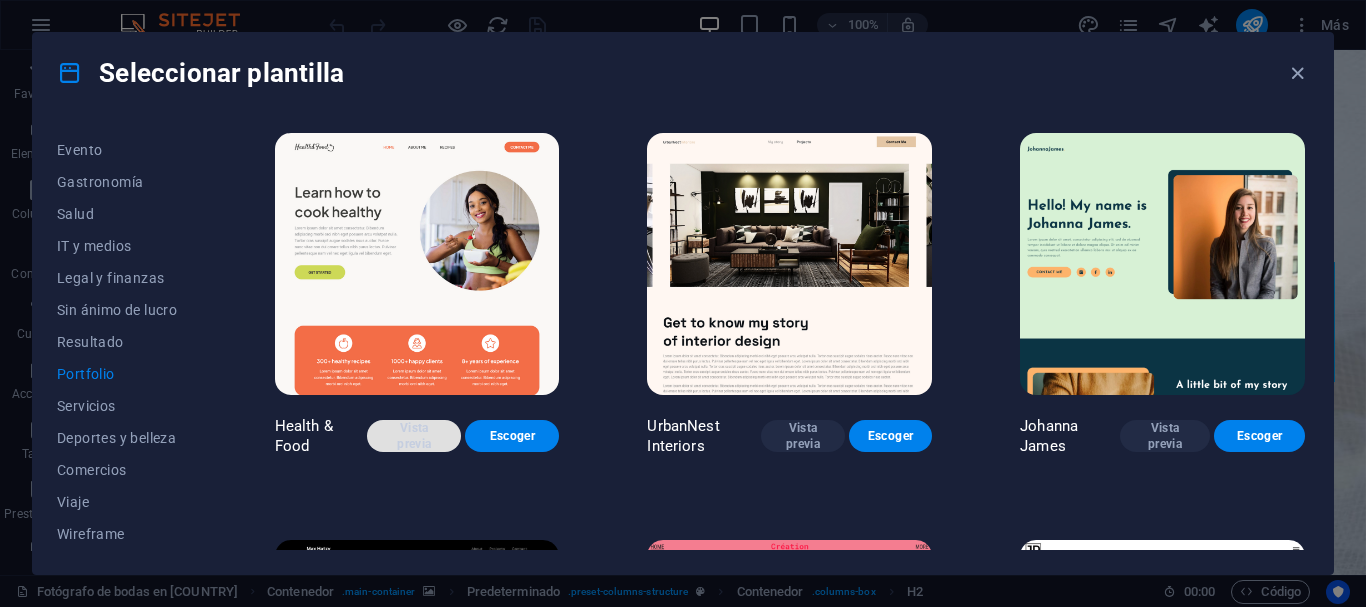 click on "Vista previa" at bounding box center (414, 436) 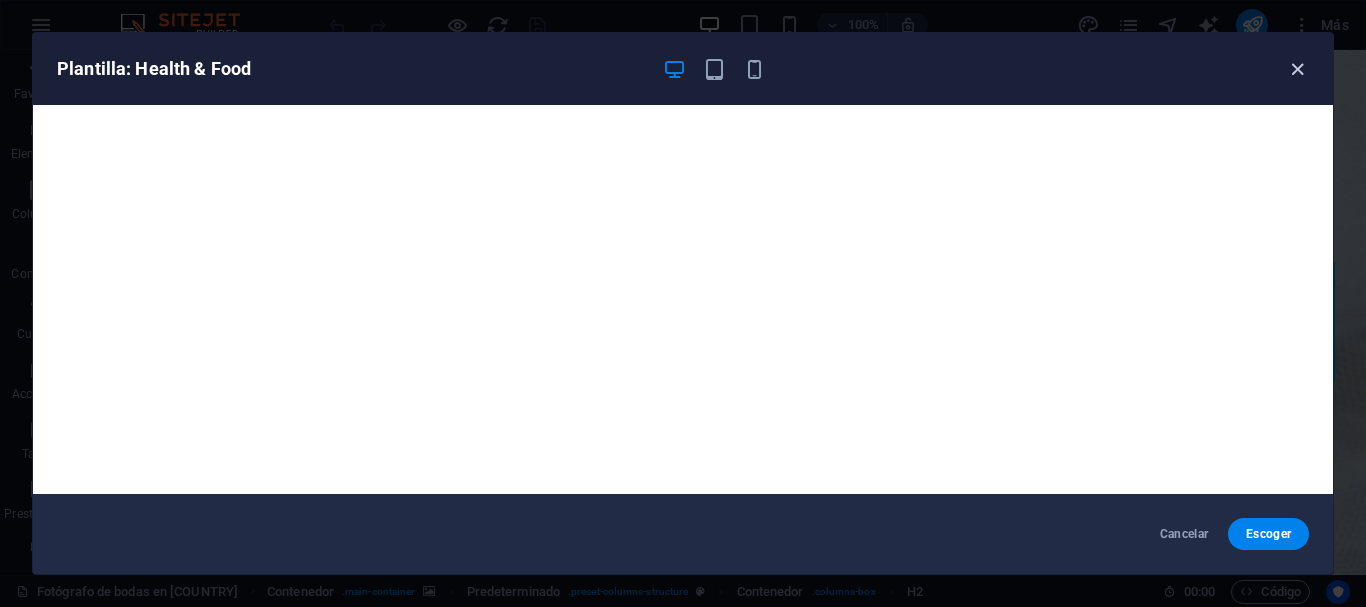 click at bounding box center (1297, 69) 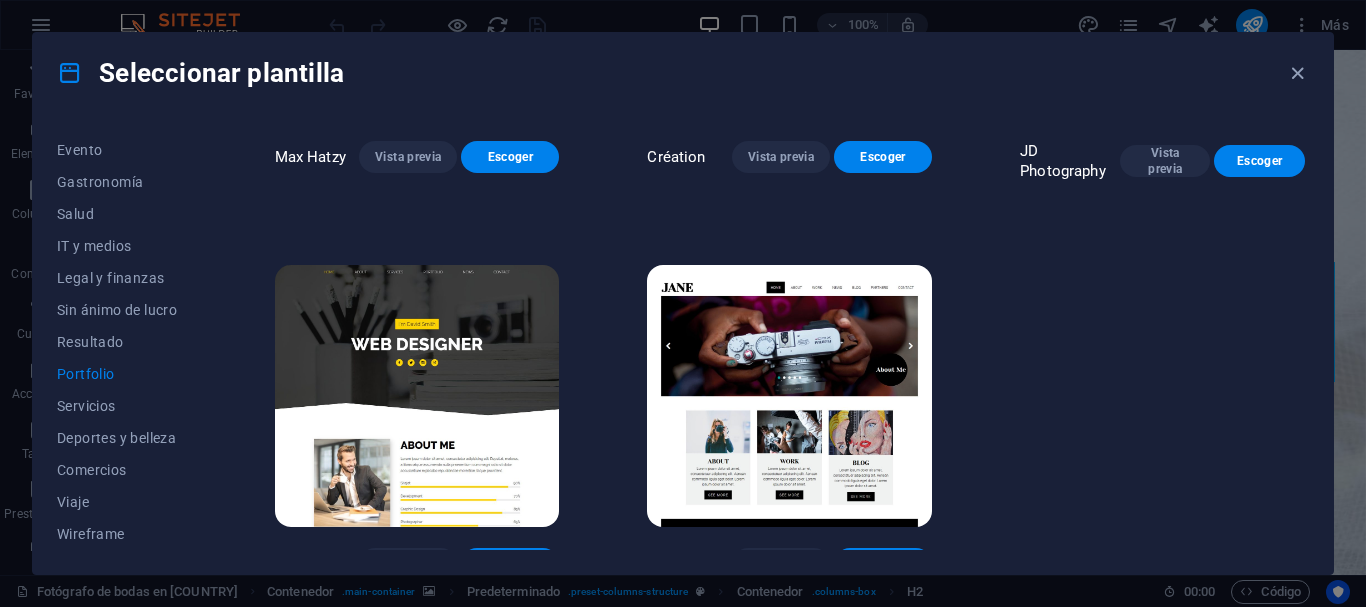 scroll, scrollTop: 707, scrollLeft: 0, axis: vertical 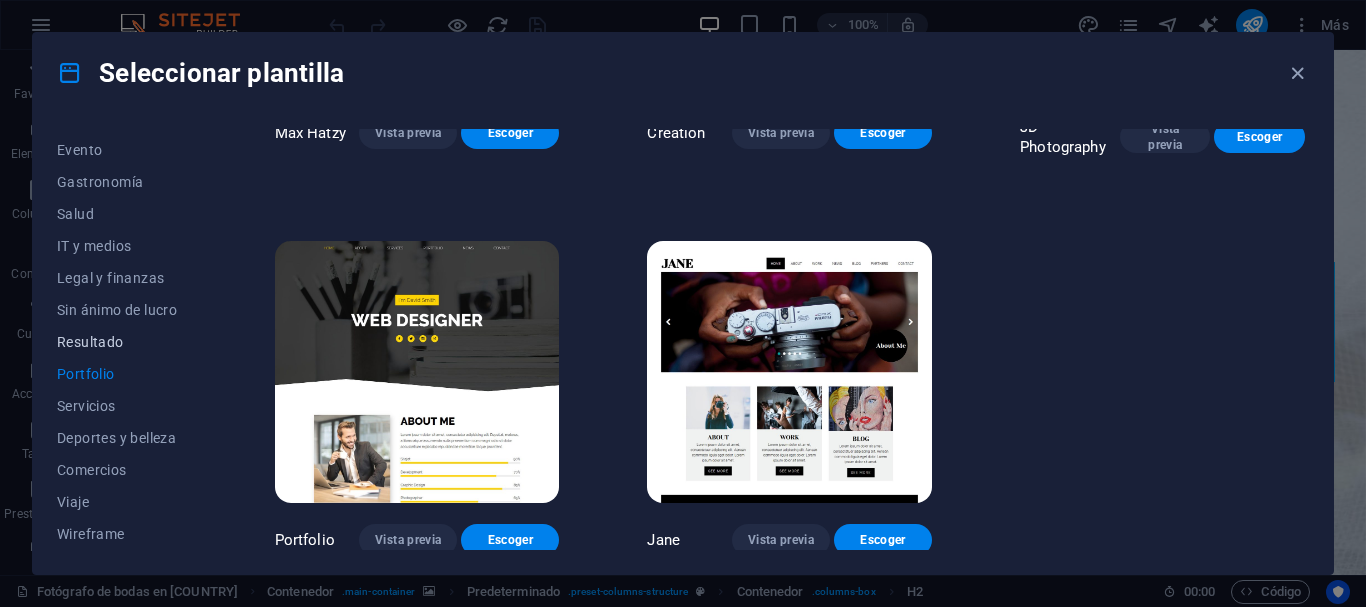 click on "Resultado" at bounding box center (122, 342) 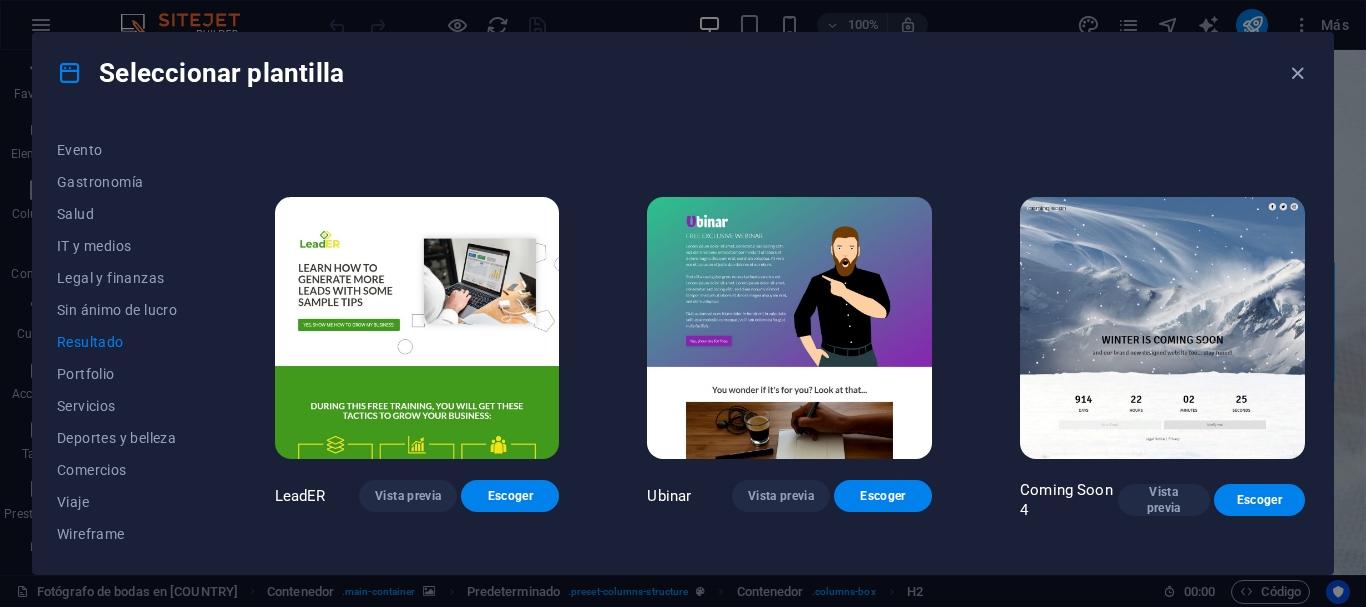 scroll, scrollTop: 1507, scrollLeft: 0, axis: vertical 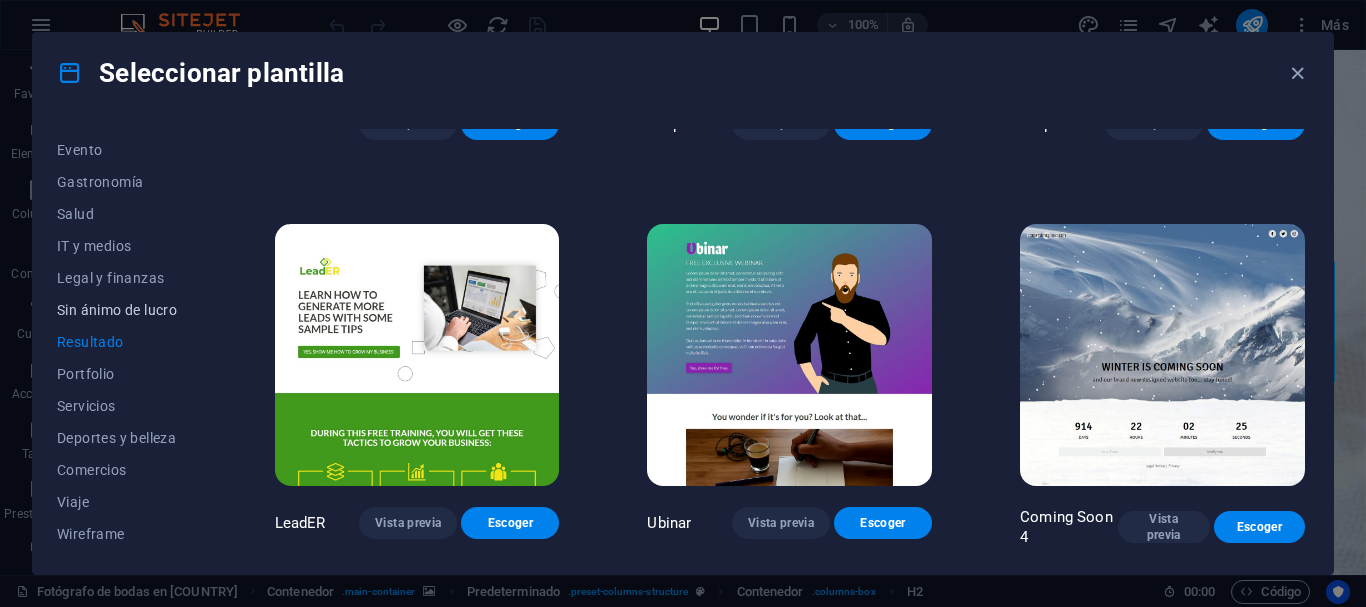 click on "Sin ánimo de lucro" at bounding box center (122, 310) 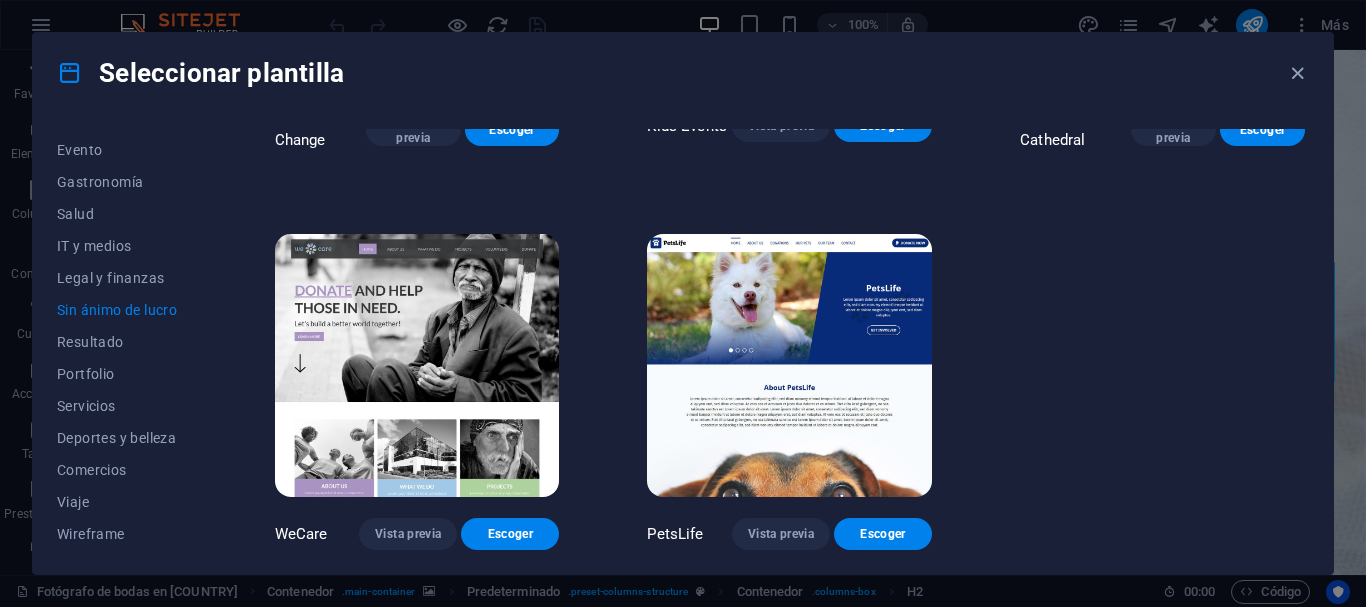 scroll, scrollTop: 0, scrollLeft: 0, axis: both 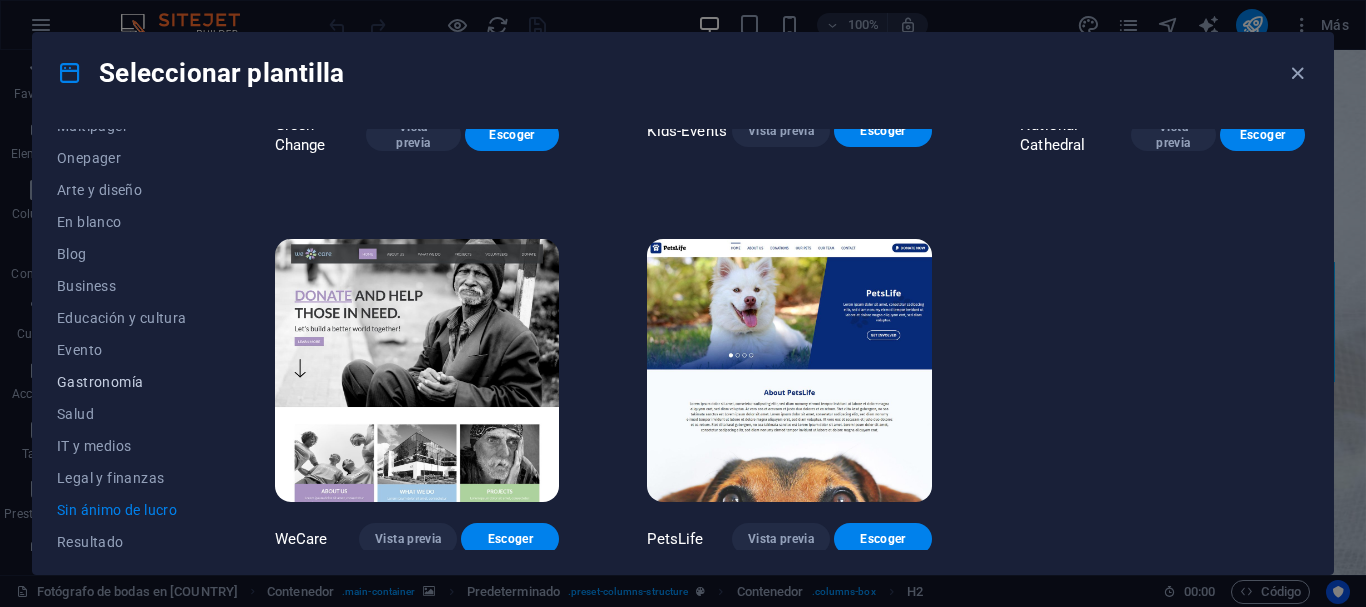 click on "Gastronomía" at bounding box center [122, 382] 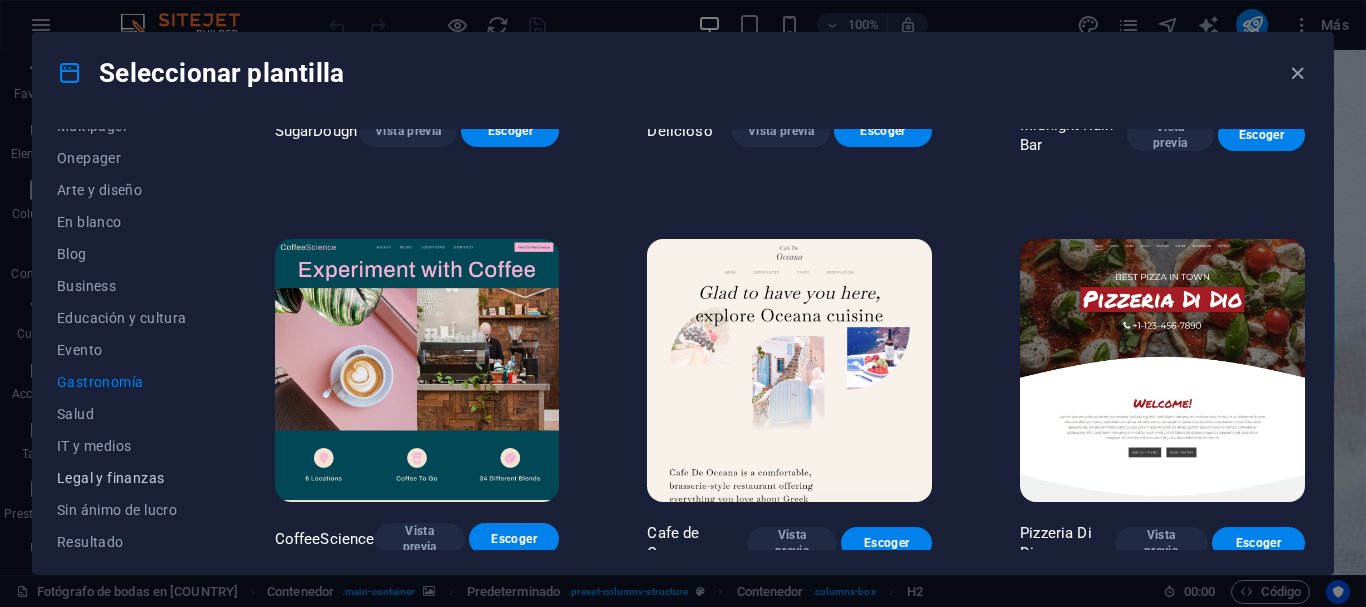 click on "Legal y finanzas" at bounding box center (122, 478) 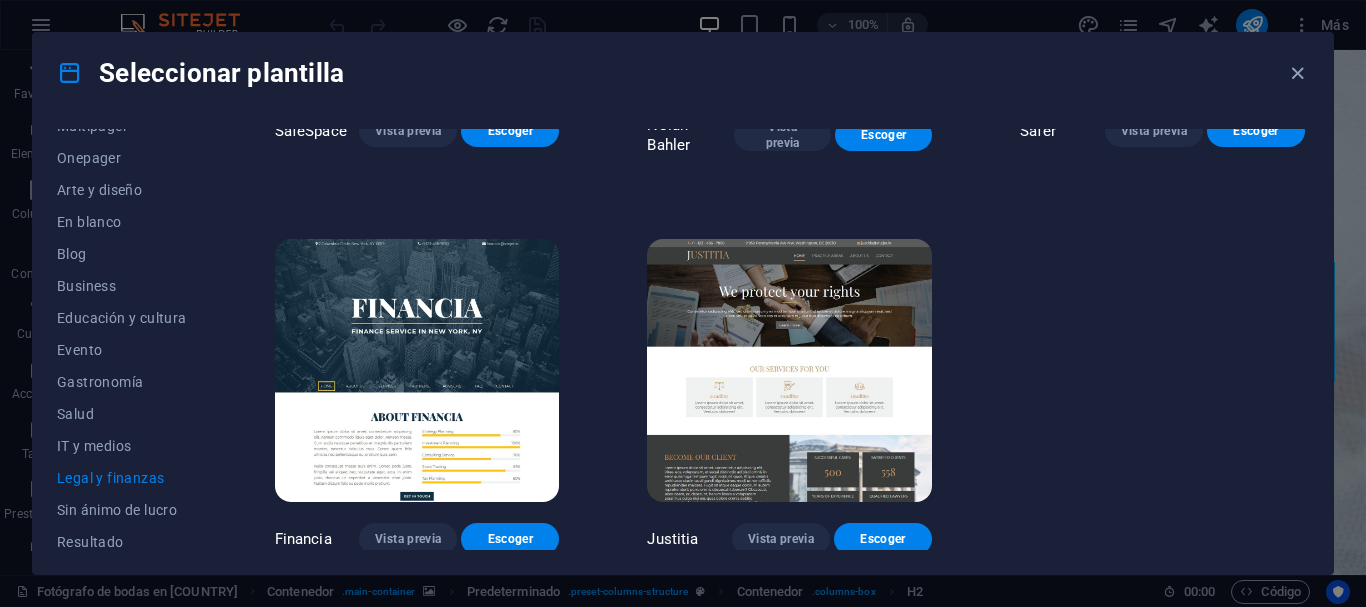 scroll, scrollTop: 0, scrollLeft: 0, axis: both 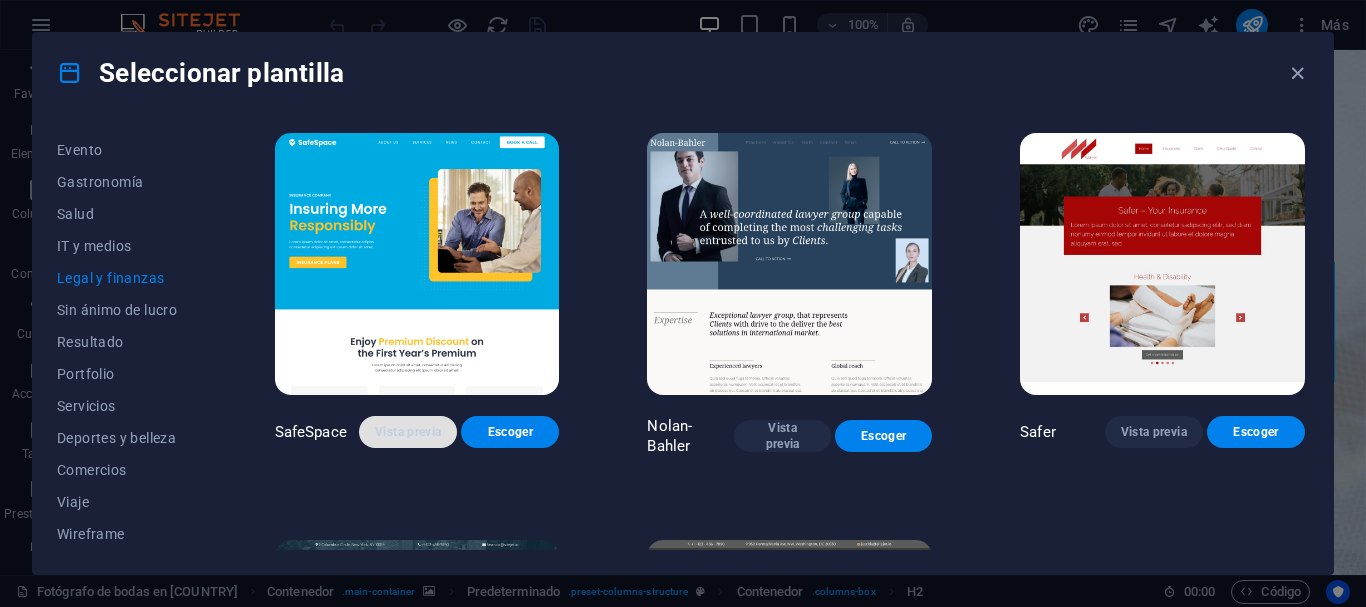 click on "Vista previa" at bounding box center [408, 432] 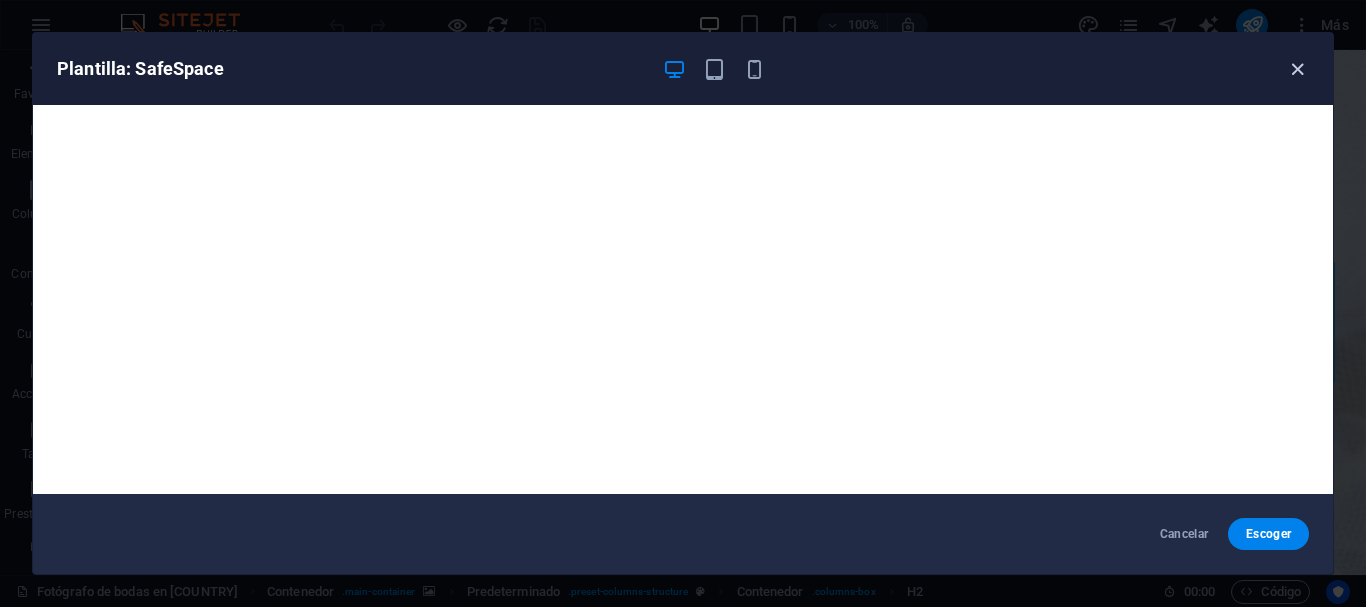 click at bounding box center (1297, 69) 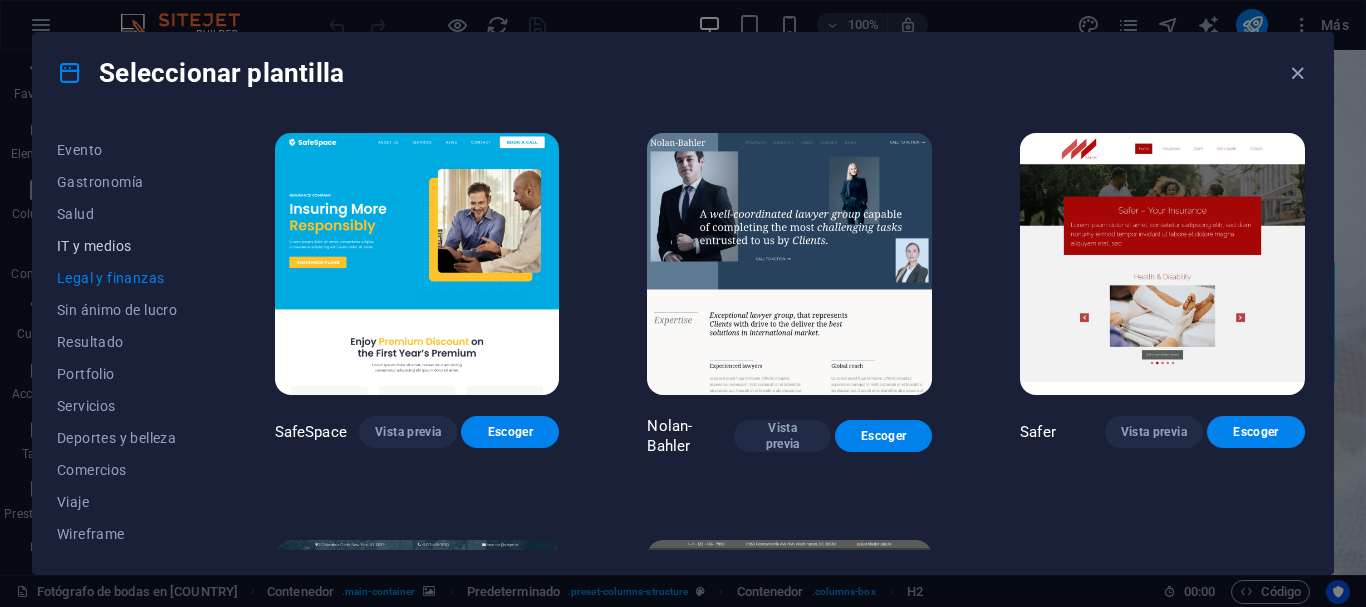 click on "IT y medios" at bounding box center [122, 246] 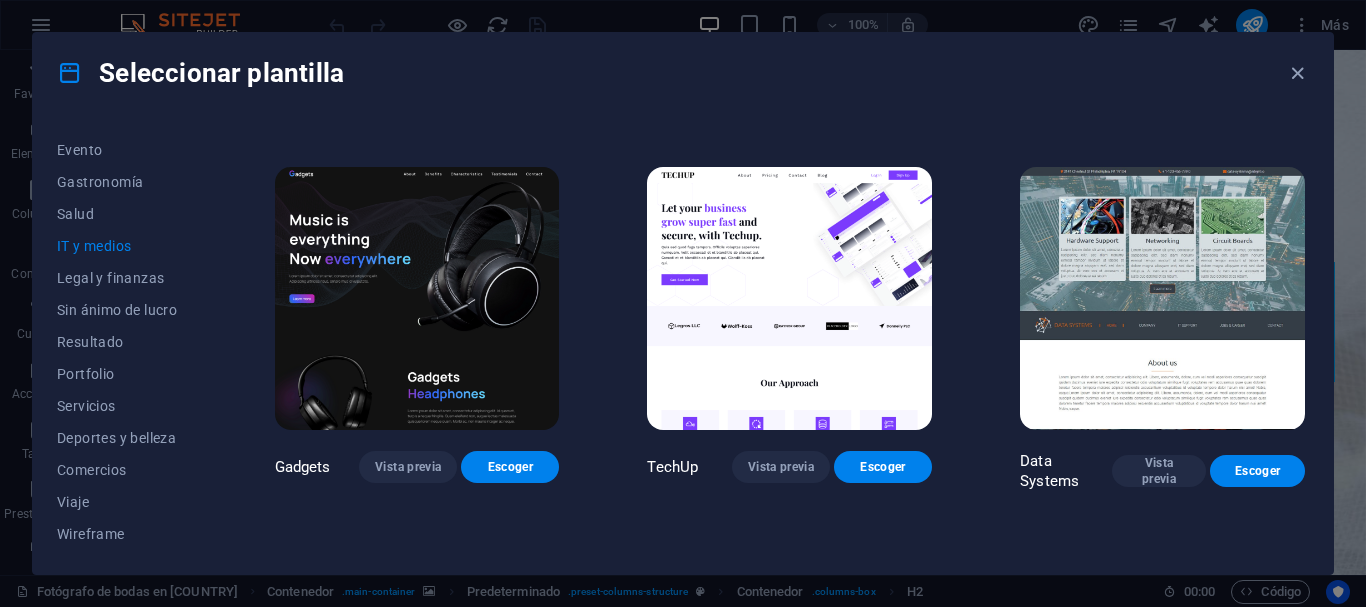 scroll, scrollTop: 400, scrollLeft: 0, axis: vertical 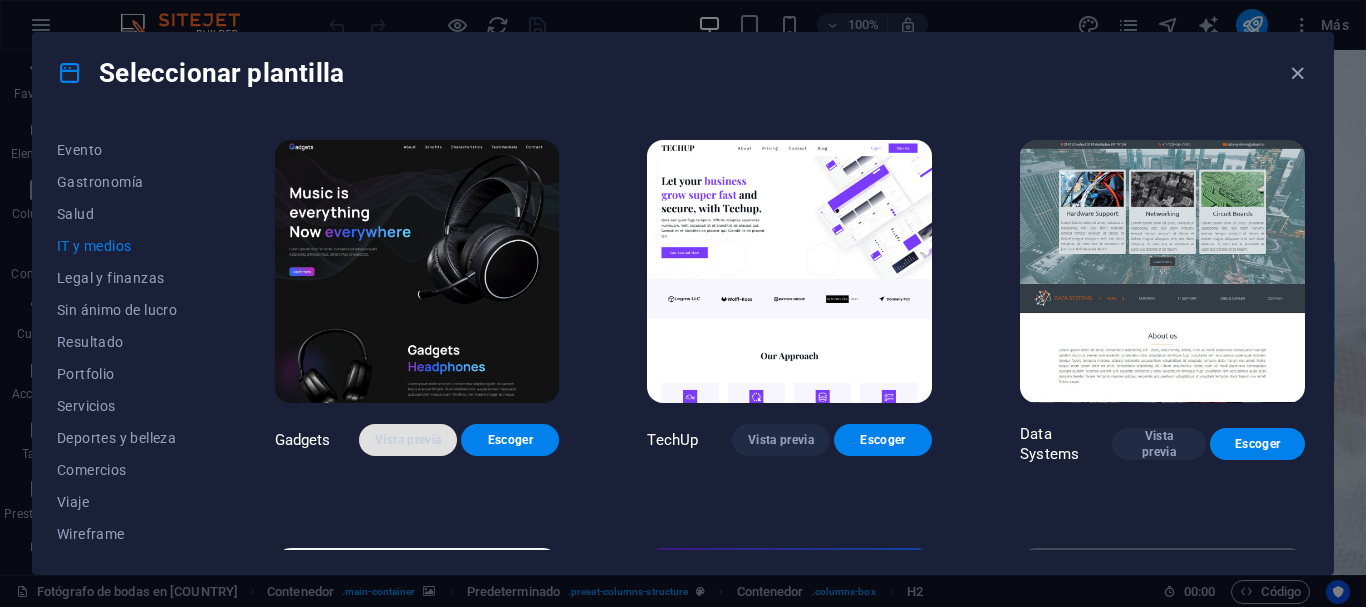 click on "Vista previa" at bounding box center (408, 440) 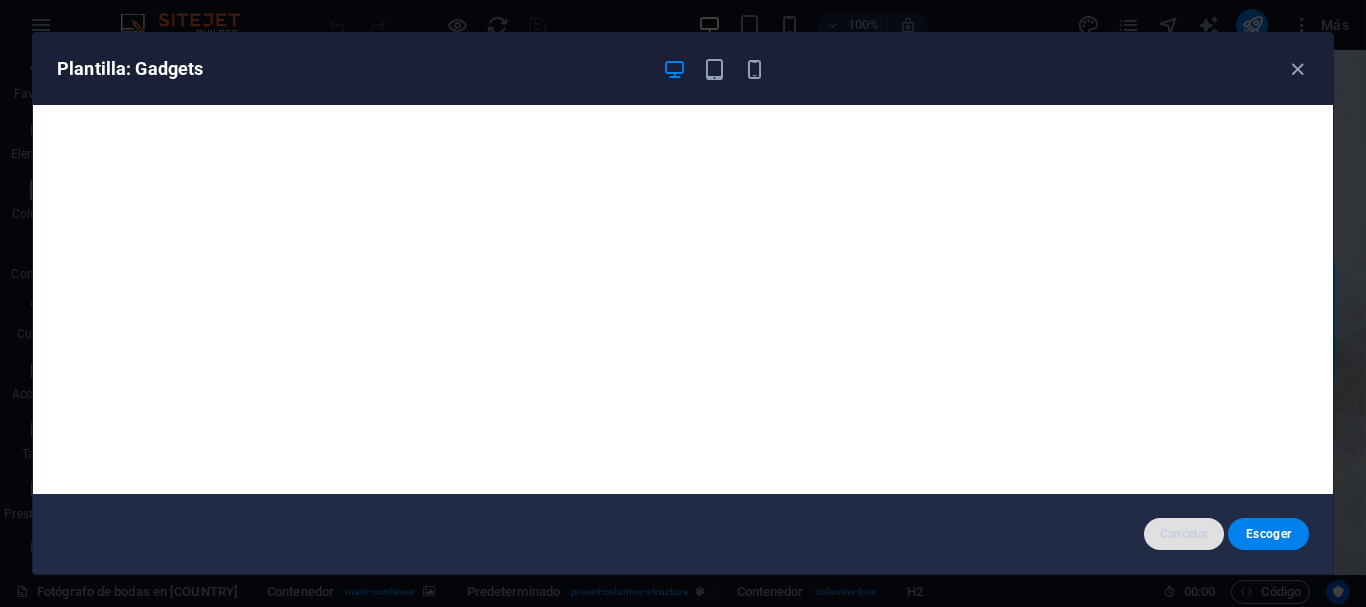 click on "Cancelar" at bounding box center (1184, 534) 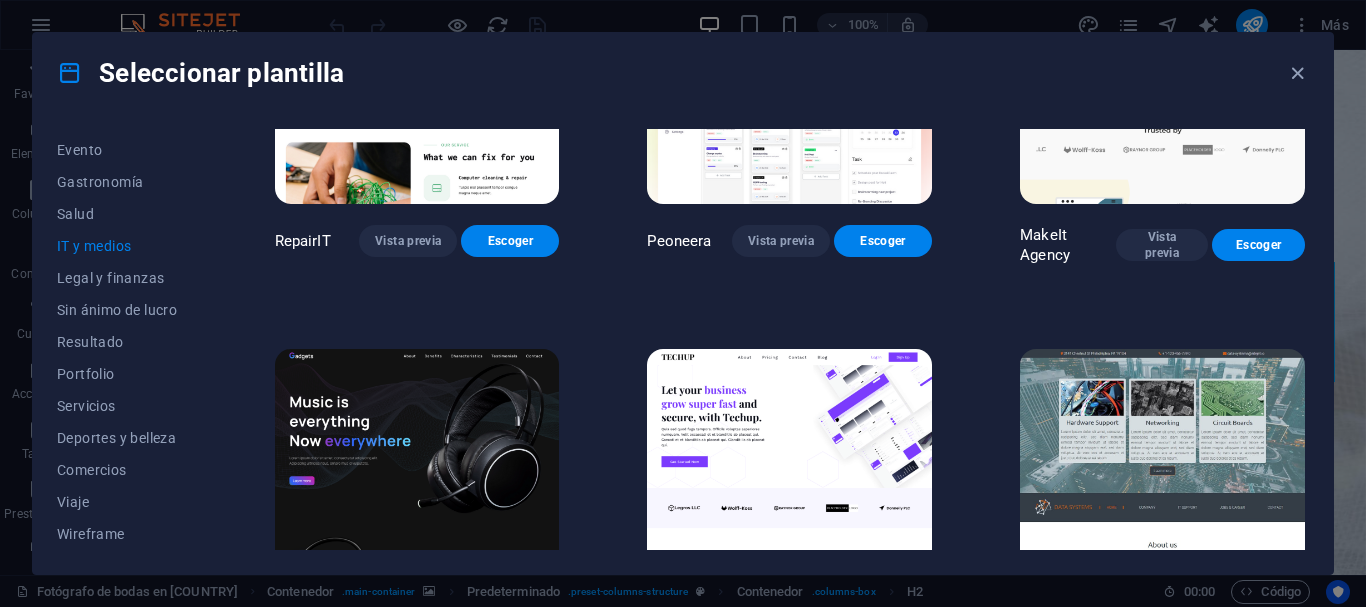 scroll, scrollTop: 0, scrollLeft: 0, axis: both 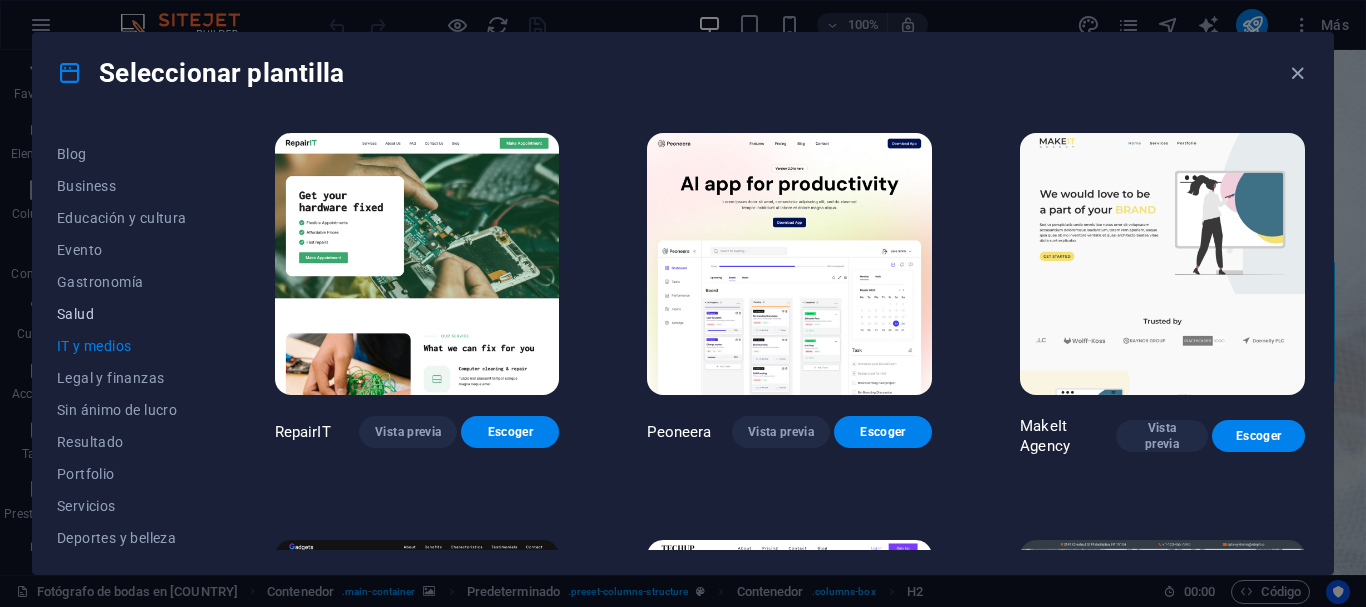 click on "Salud" at bounding box center (122, 314) 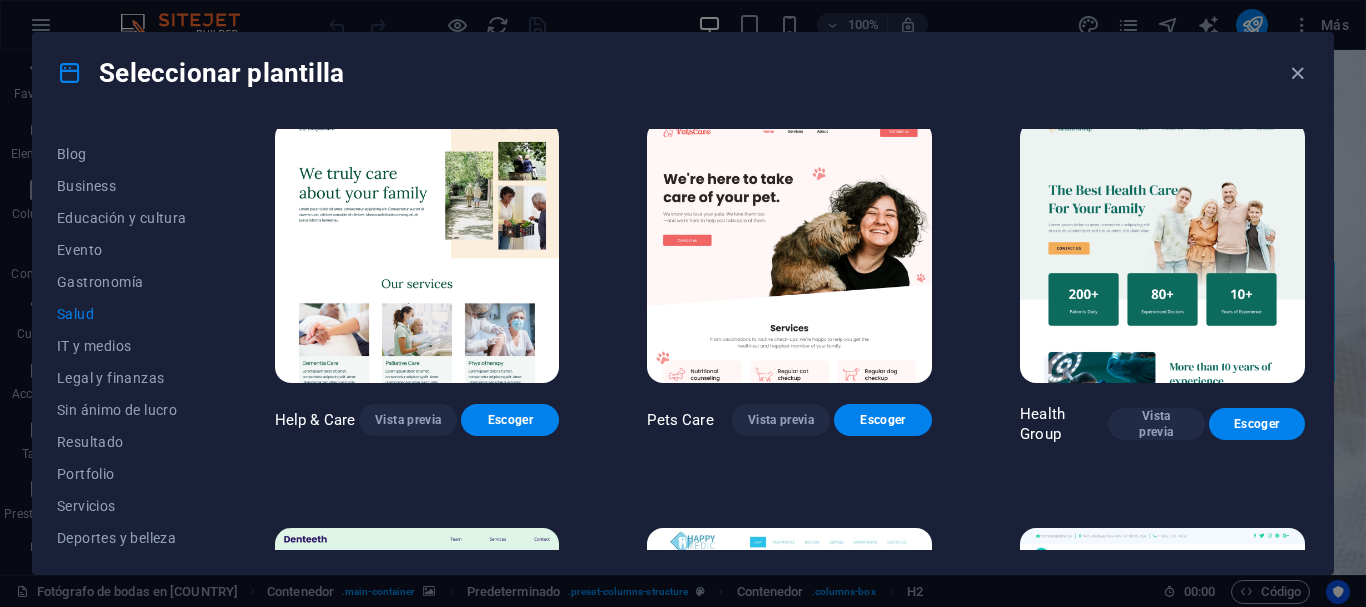scroll, scrollTop: 0, scrollLeft: 0, axis: both 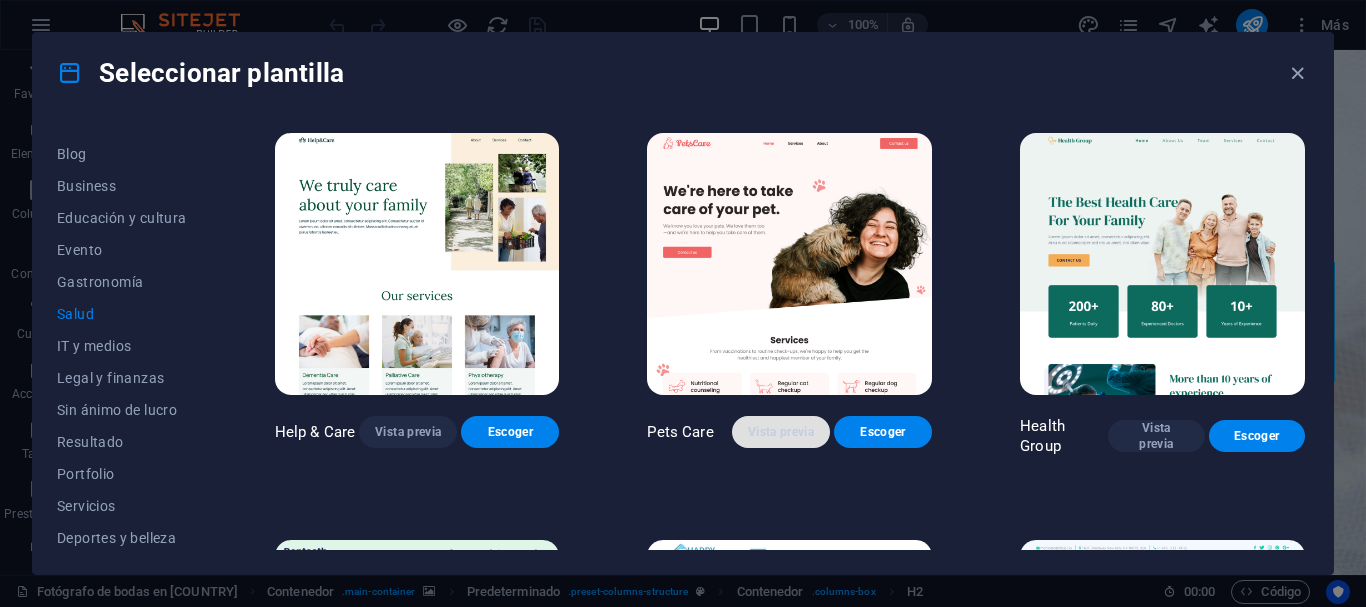 click on "Vista previa" at bounding box center [781, 432] 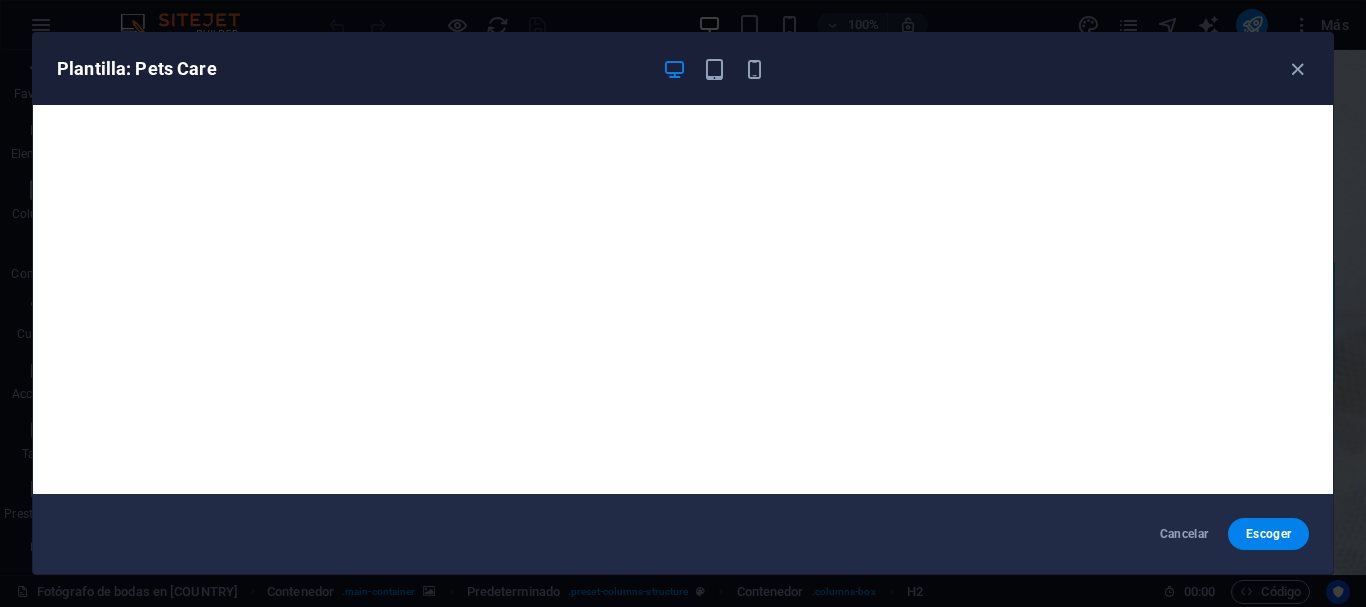 click on "Escoger" at bounding box center [1268, 534] 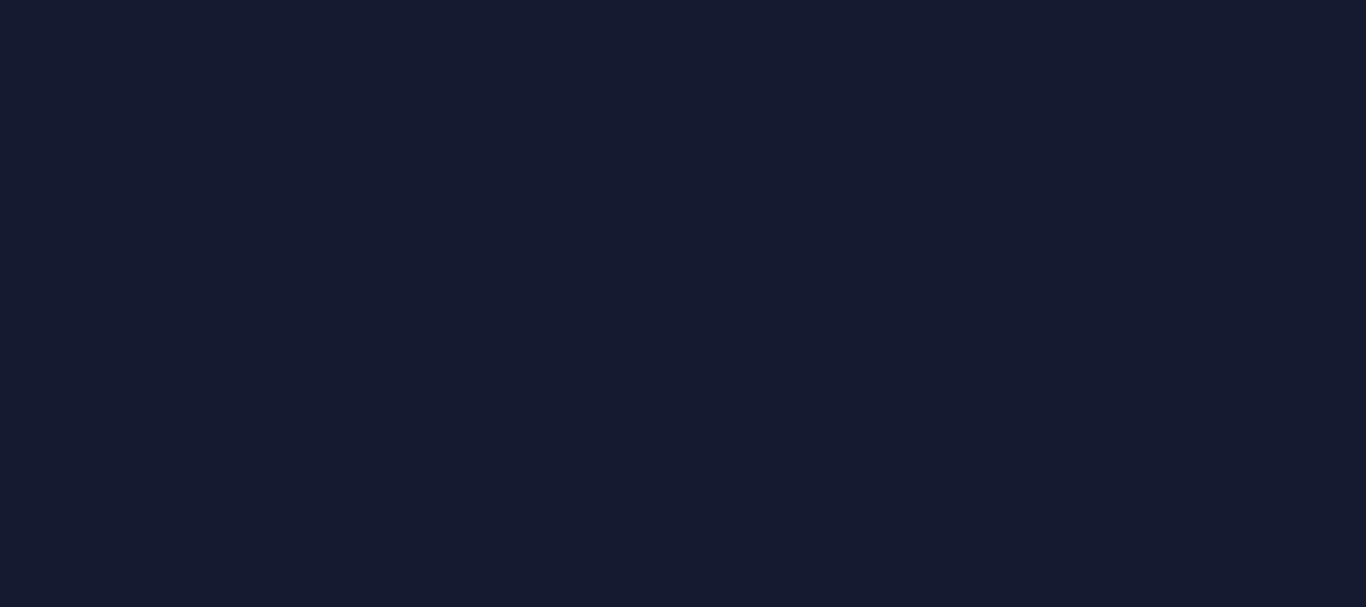 scroll, scrollTop: 0, scrollLeft: 0, axis: both 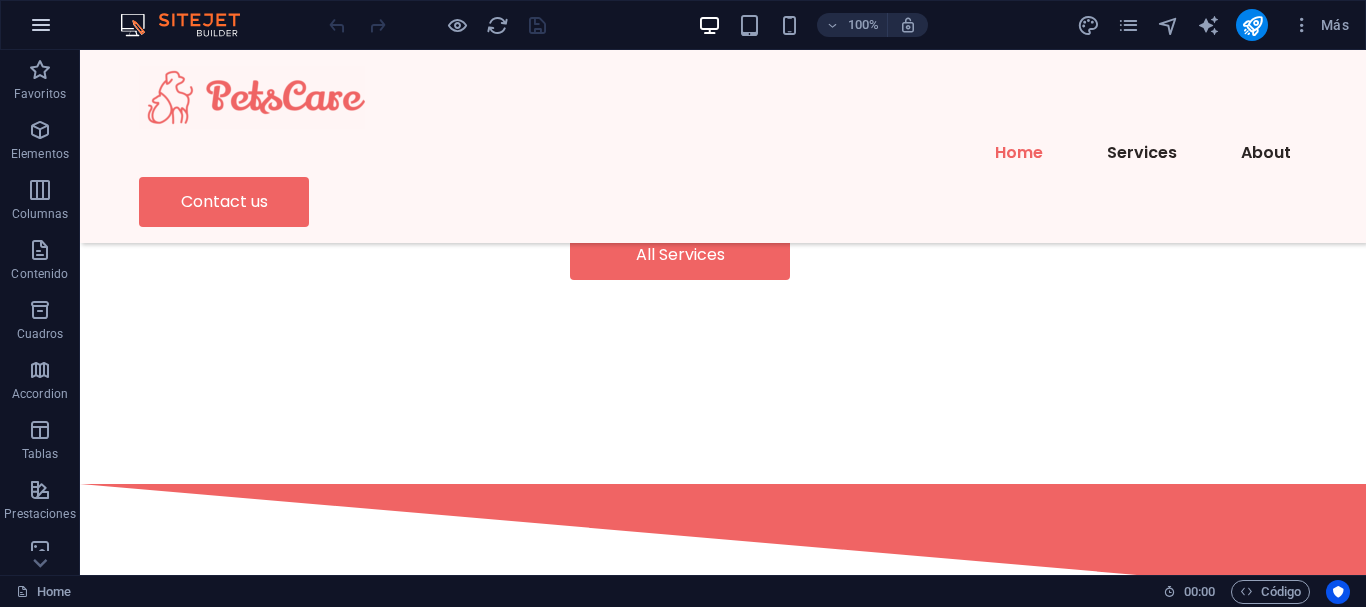 click at bounding box center (41, 25) 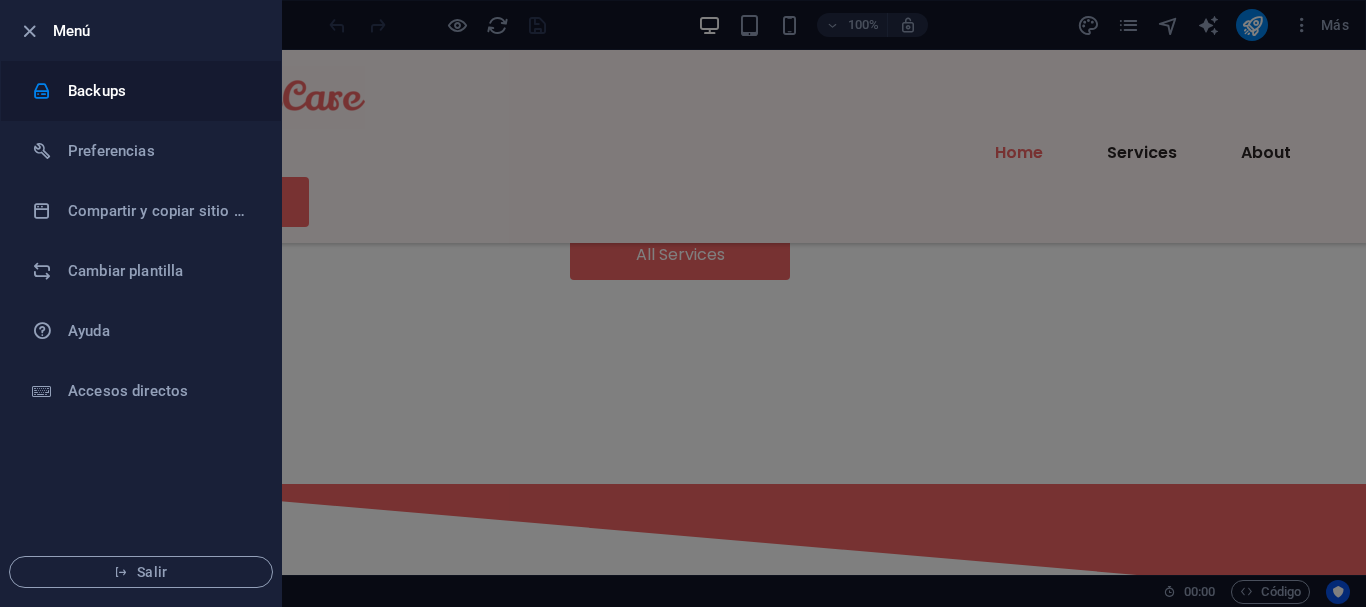 click on "Backups" at bounding box center (141, 91) 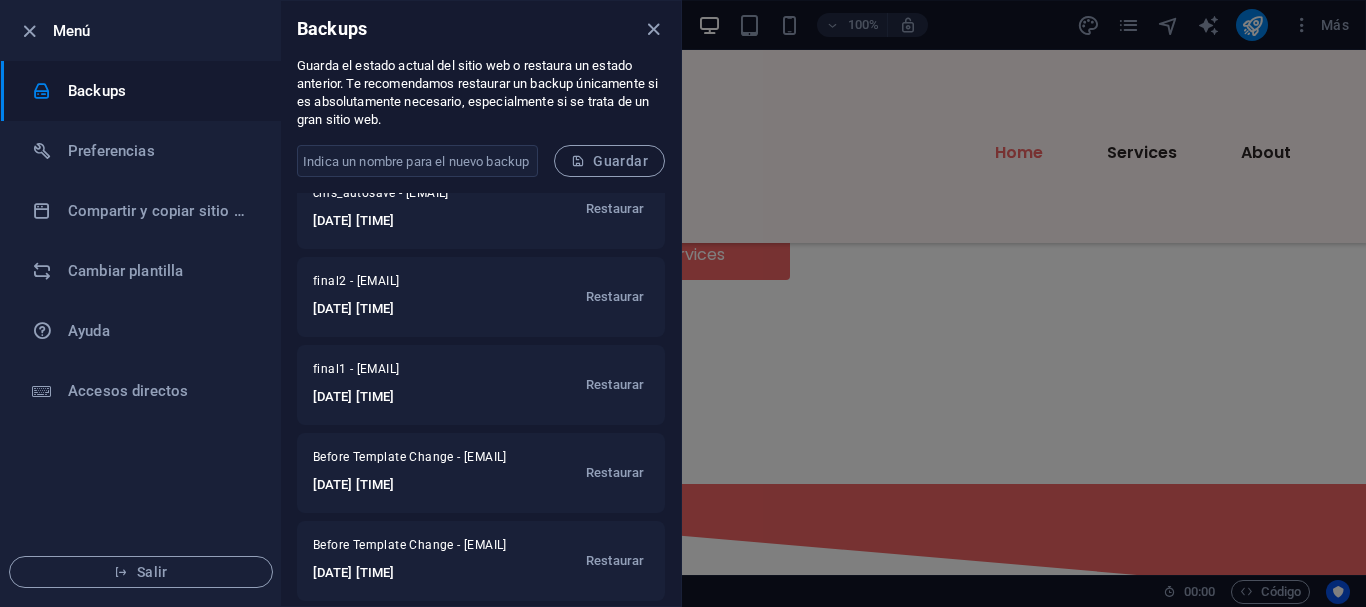 scroll, scrollTop: 0, scrollLeft: 0, axis: both 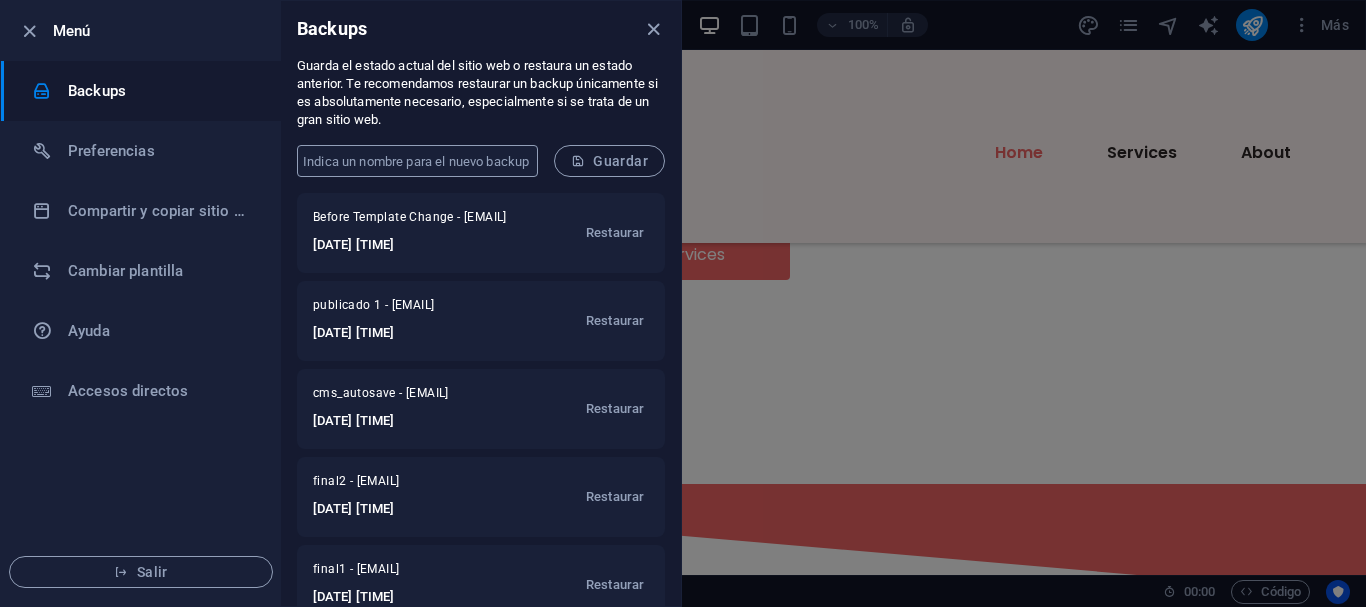 click at bounding box center (417, 161) 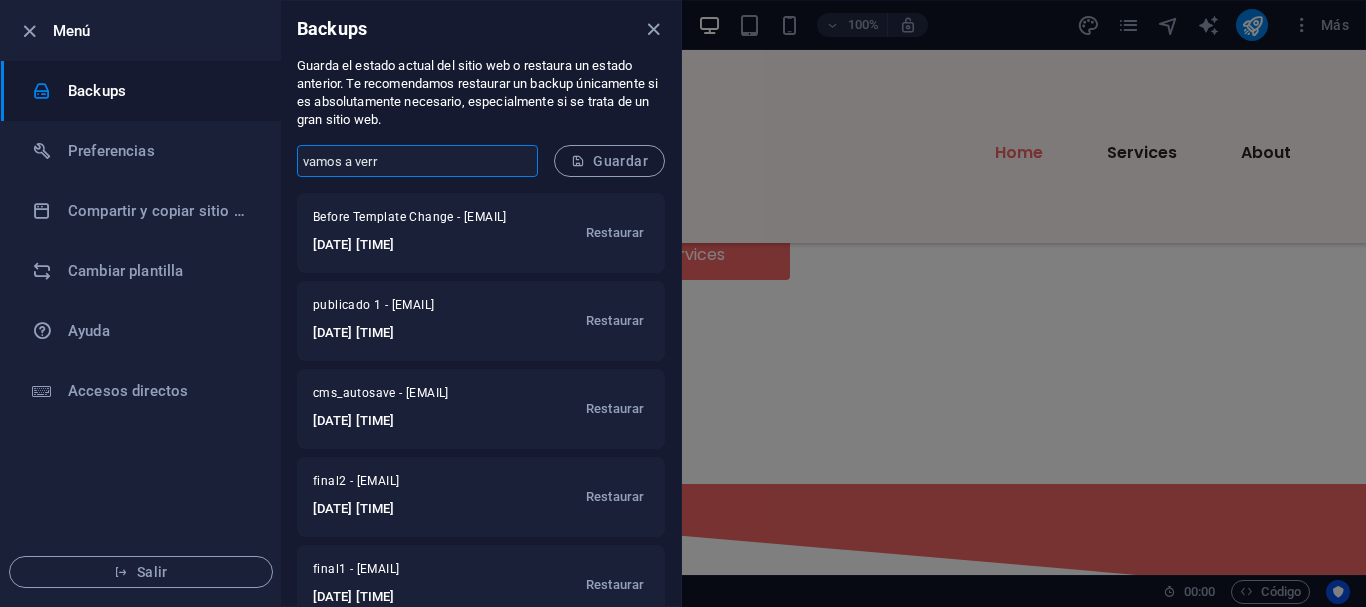 type on "vamos a verr" 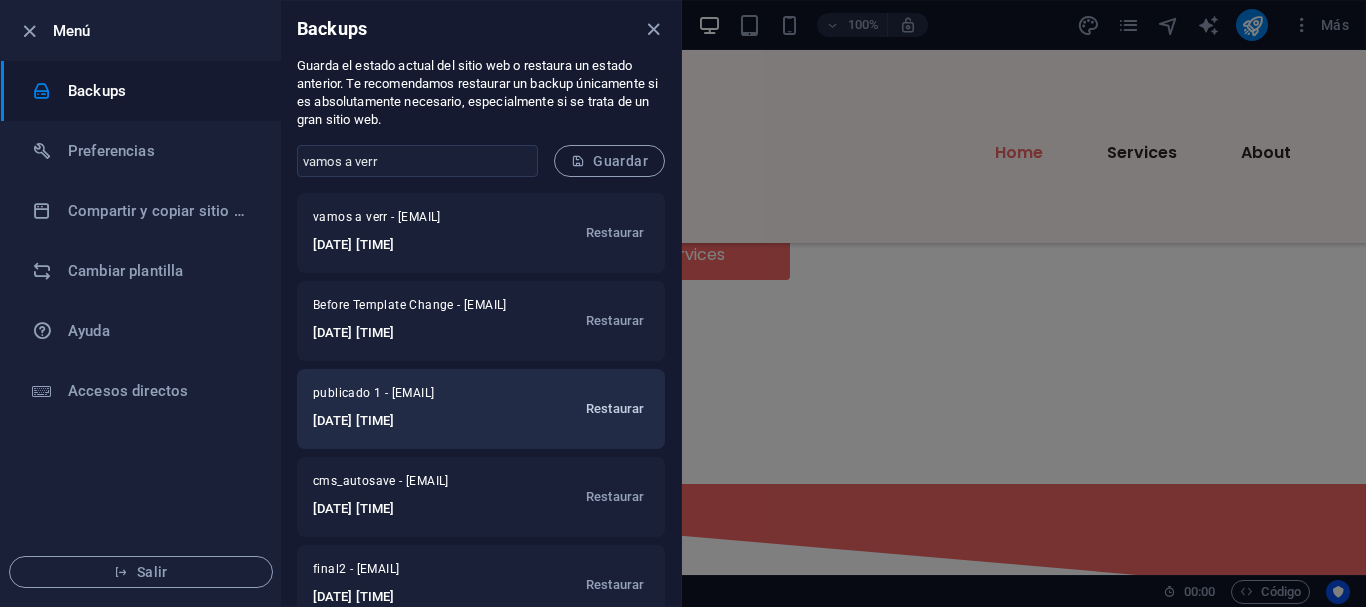 click on "Restaurar" at bounding box center (615, 409) 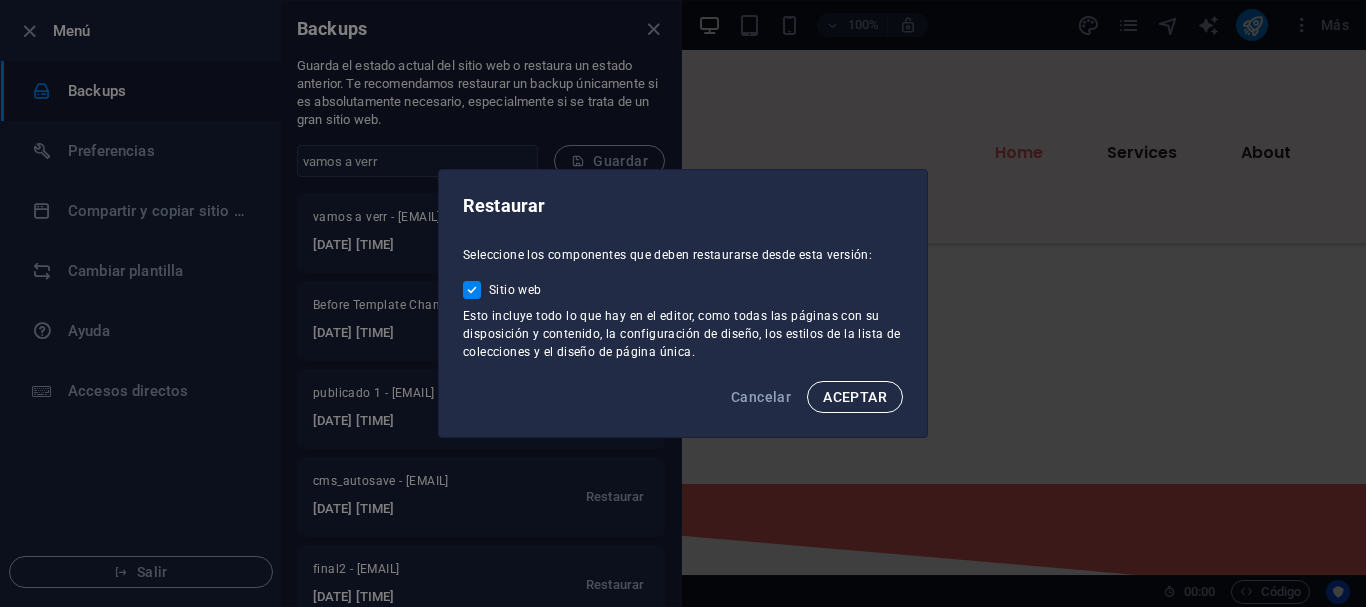 click on "ACEPTAR" at bounding box center [855, 397] 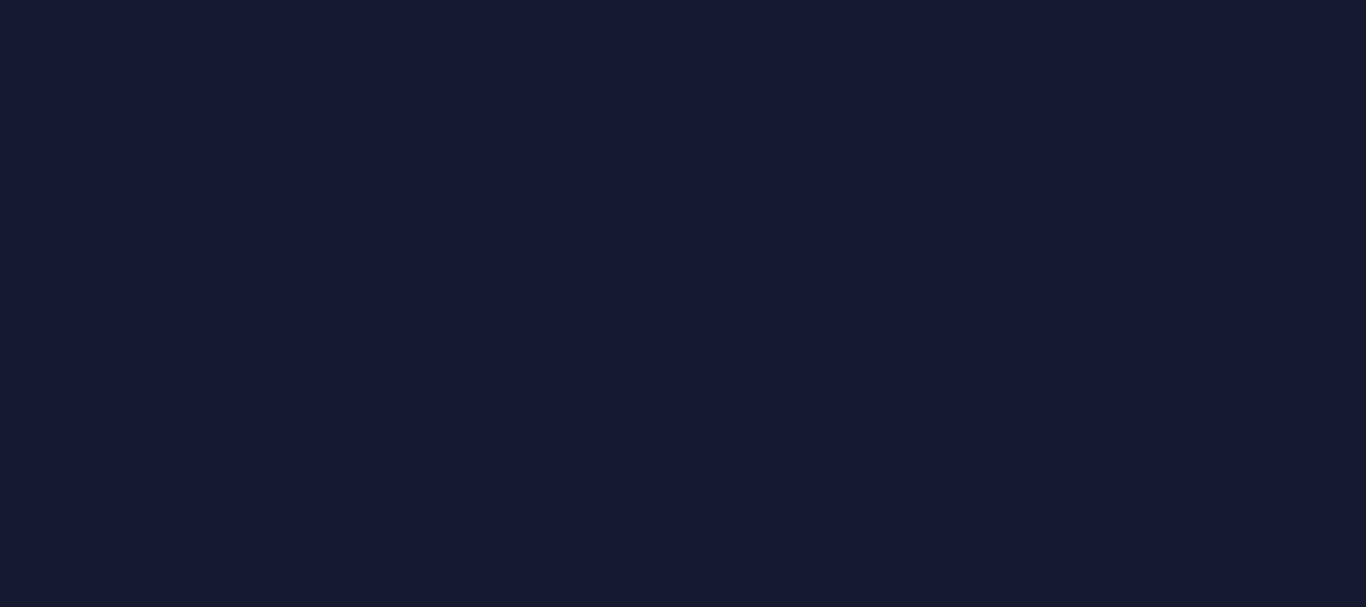 scroll, scrollTop: 0, scrollLeft: 0, axis: both 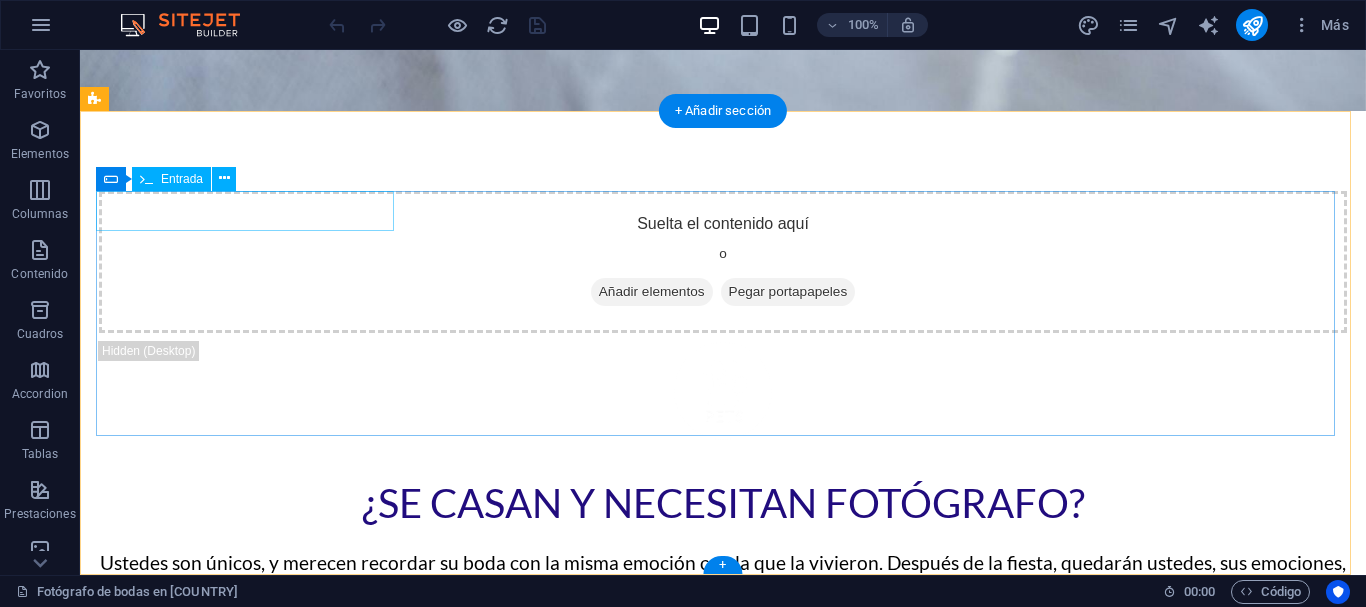 click at bounding box center [249, 933] 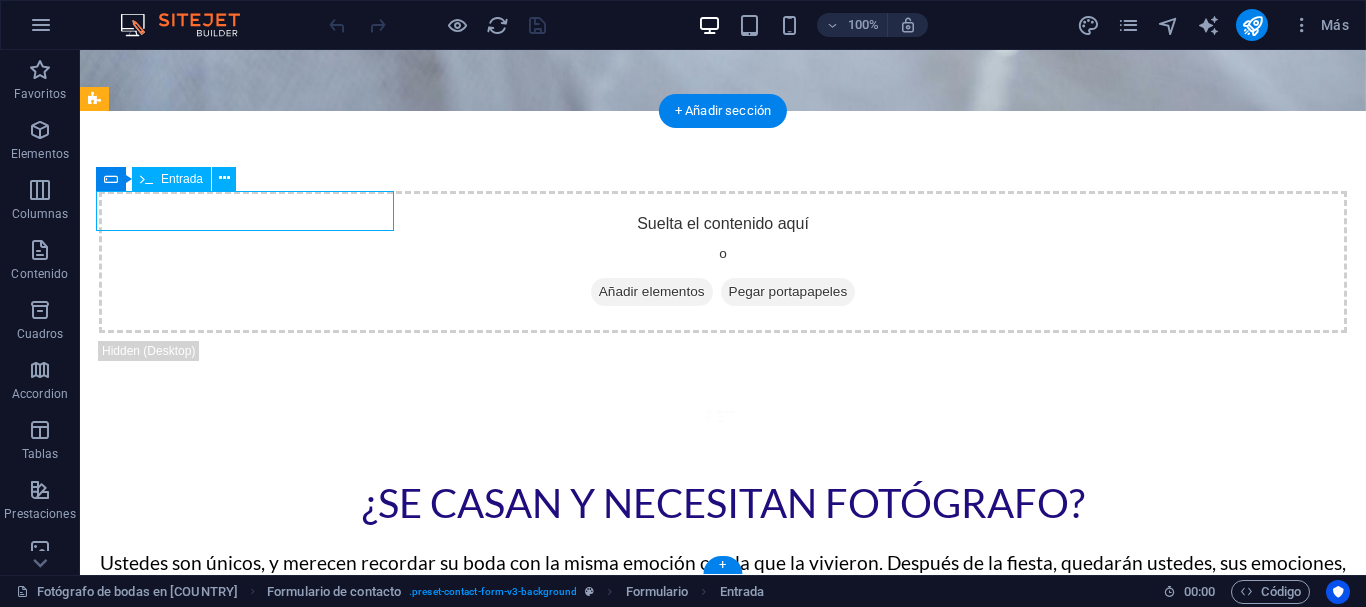 click at bounding box center (249, 933) 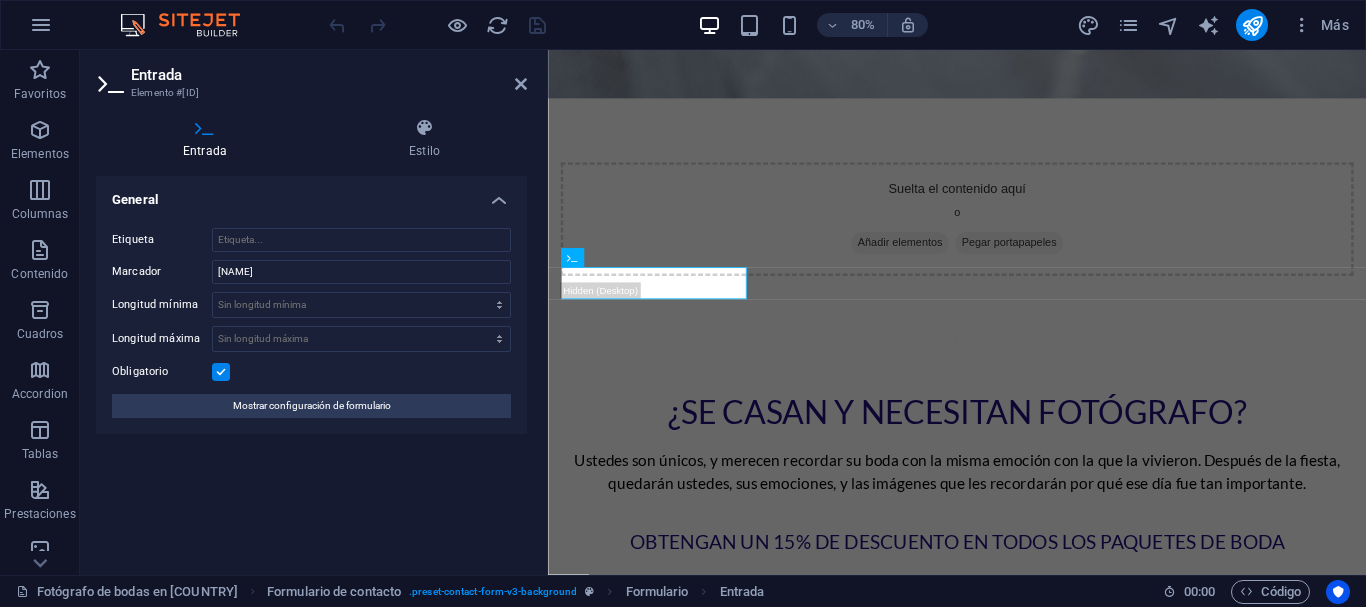 scroll, scrollTop: 561, scrollLeft: 0, axis: vertical 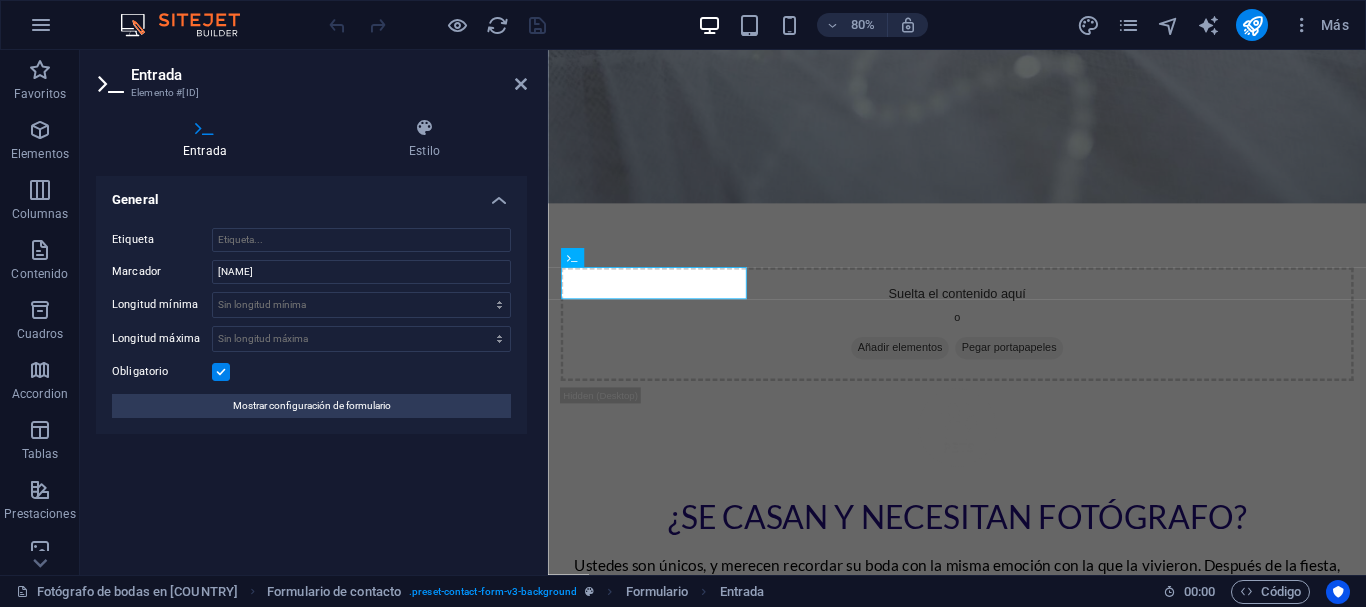 click on "Mostrar configuración de formulario" at bounding box center (312, 406) 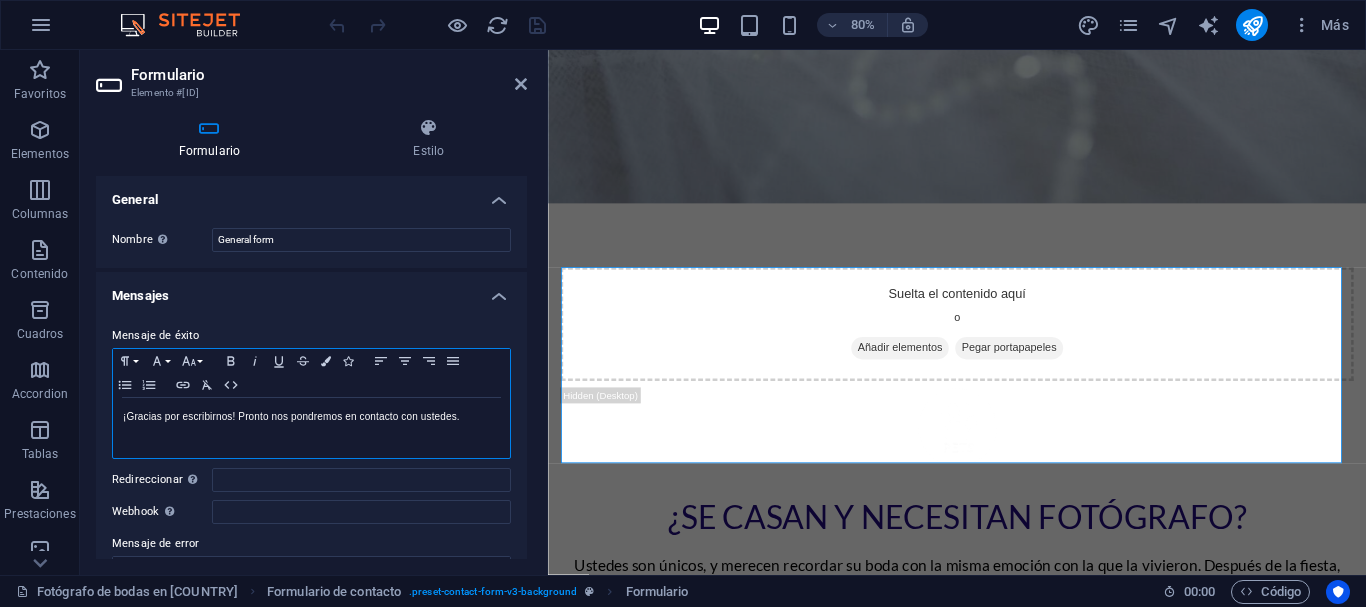 click on "¡Gracias por escribirnos! Pronto nos pondremos en contacto con ustedes." at bounding box center [311, 417] 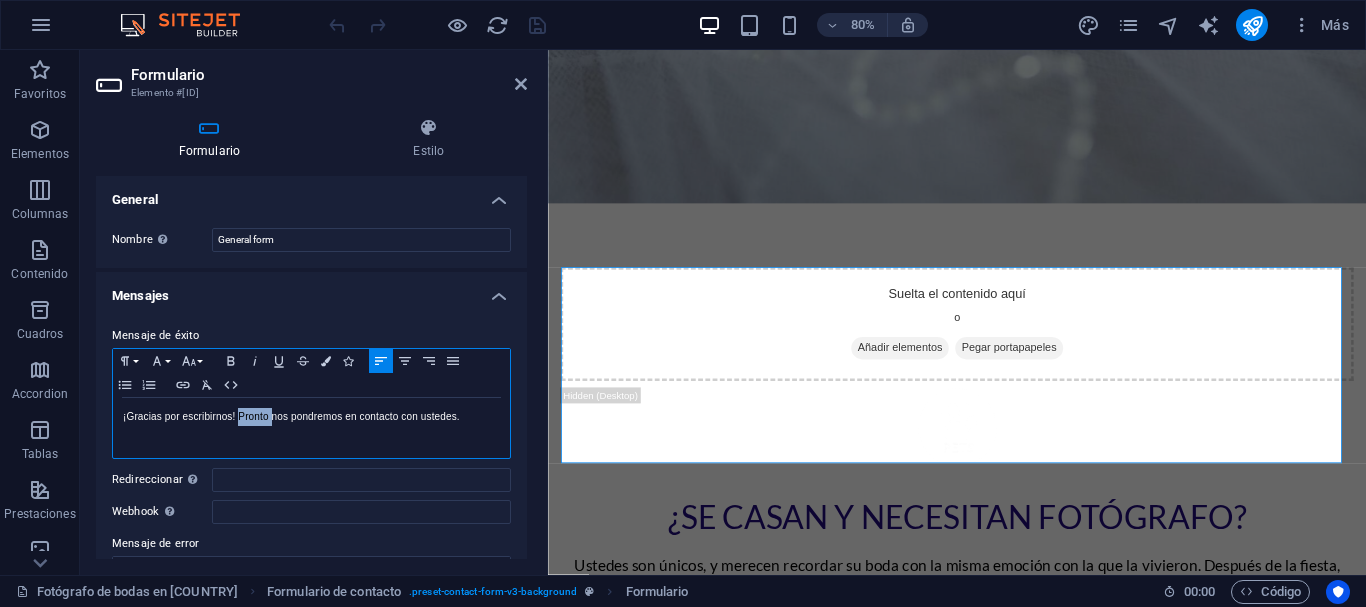 click on "¡Gracias por escribirnos! Pronto nos pondremos en contacto con ustedes." at bounding box center [311, 417] 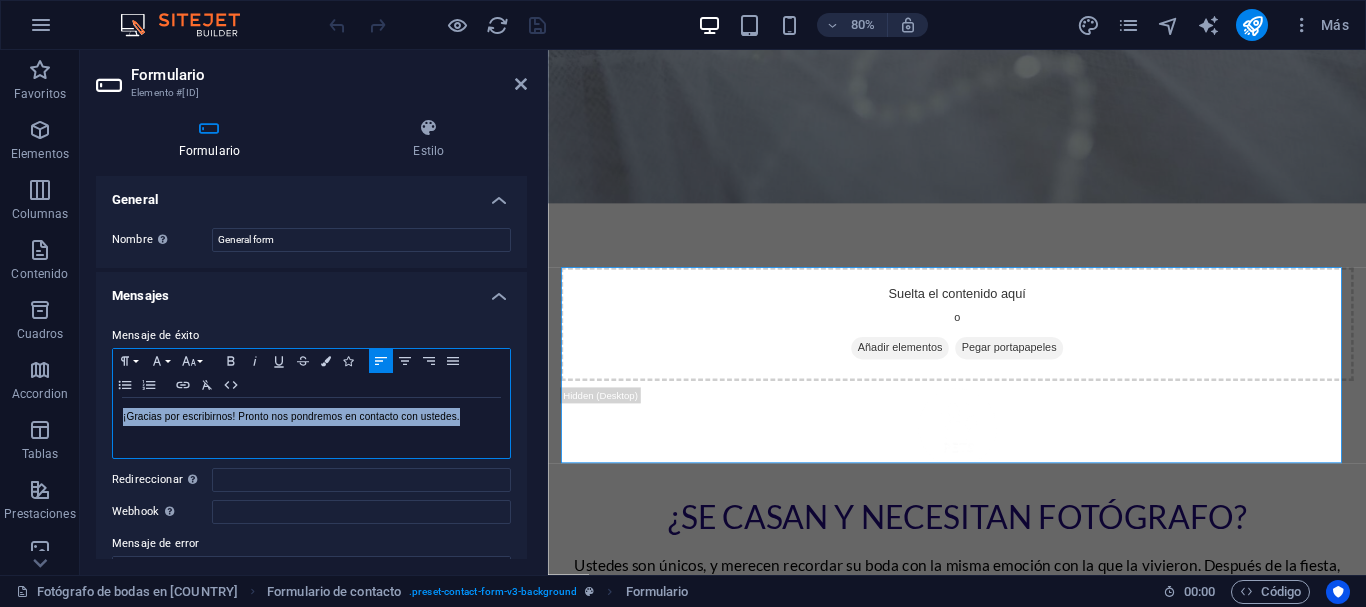 click on "¡Gracias por escribirnos! Pronto nos pondremos en contacto con ustedes." at bounding box center [311, 417] 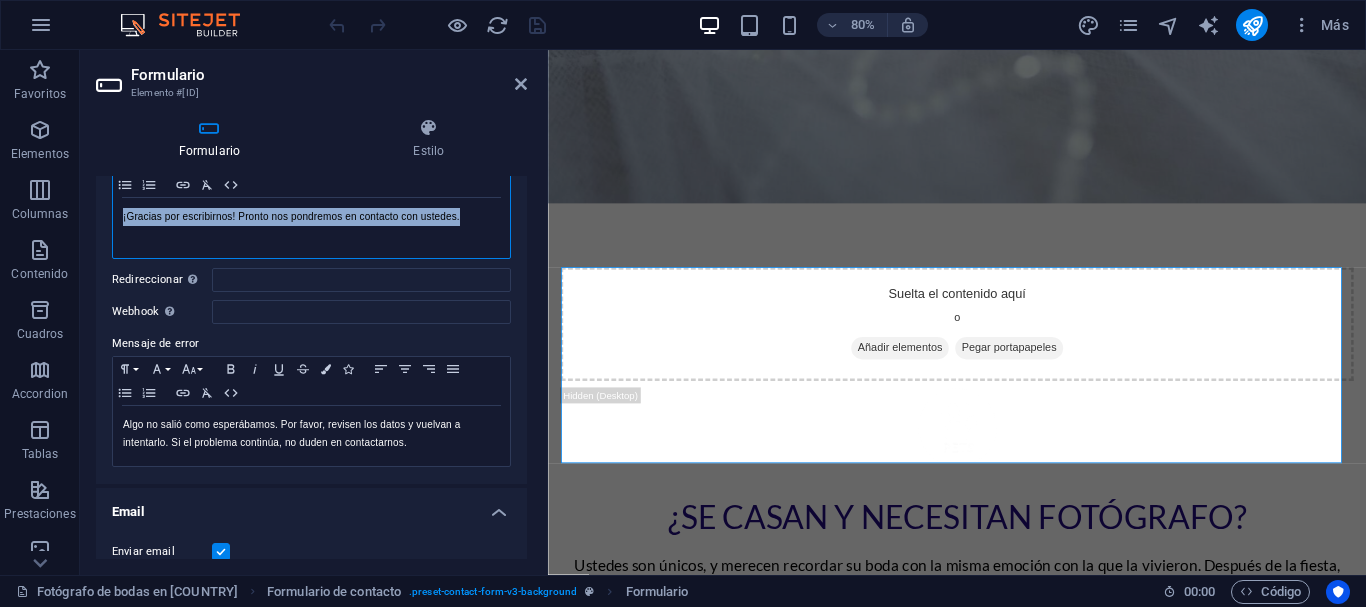 scroll, scrollTop: 300, scrollLeft: 0, axis: vertical 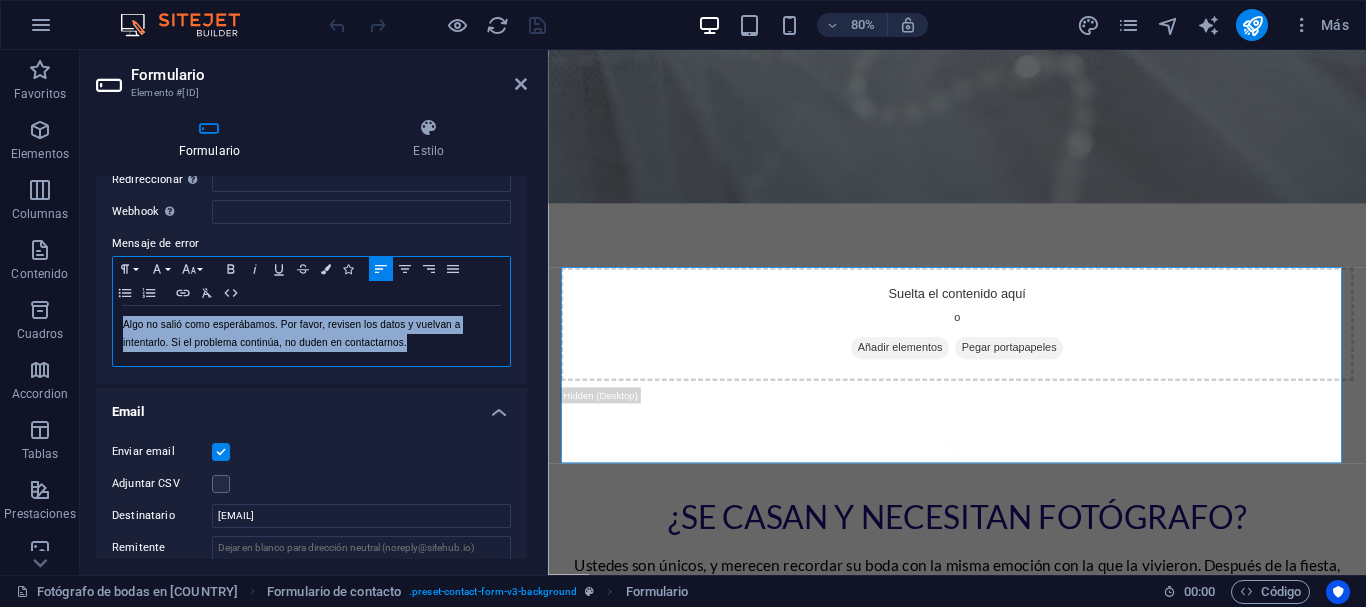 drag, startPoint x: 123, startPoint y: 321, endPoint x: 460, endPoint y: 351, distance: 338.33267 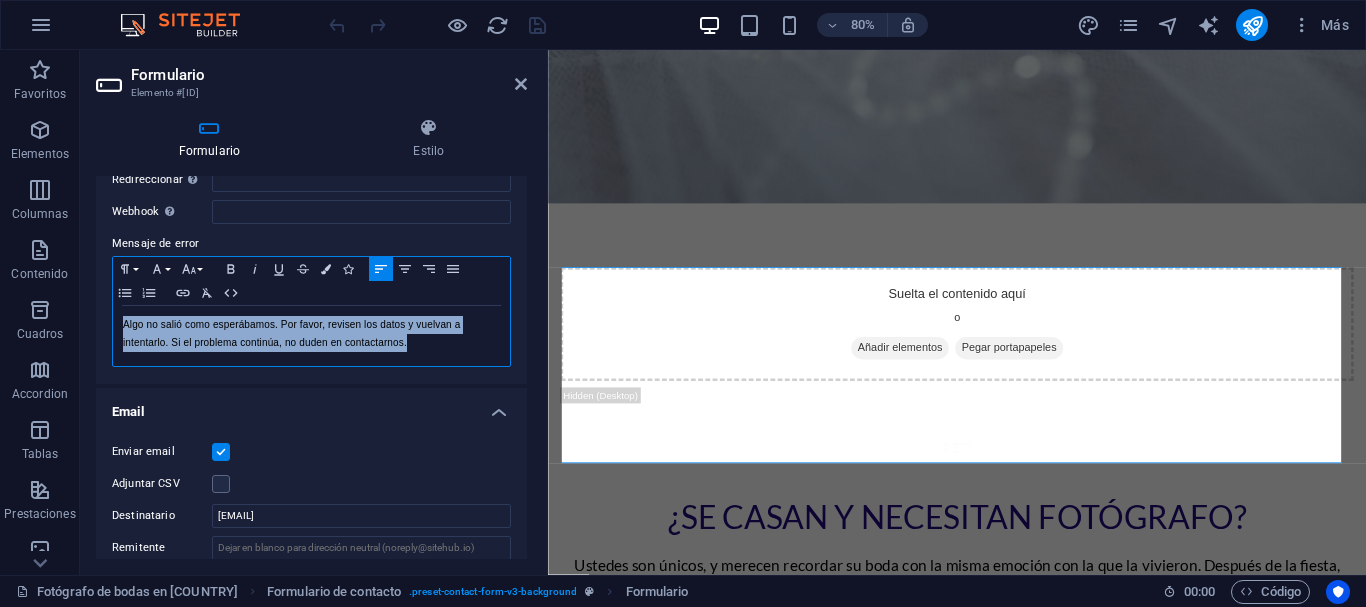 click on "Algo no salió como esperábamos. Por favor, revisen los datos y vuelvan a intentarlo. Si el problema continúa, no duden en contactarnos." at bounding box center [311, 334] 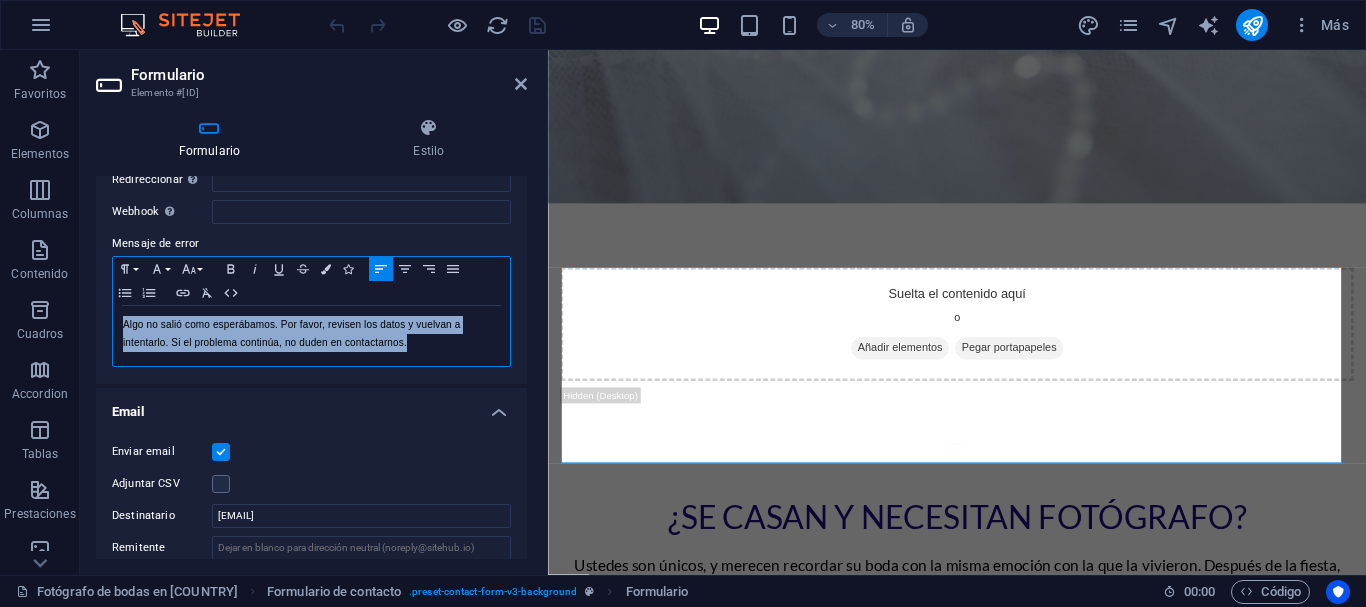 copy on "Algo no salió como esperábamos. Por favor, revisen los datos y vuelvan a intentarlo. Si el problema continúa, no duden en contactarnos." 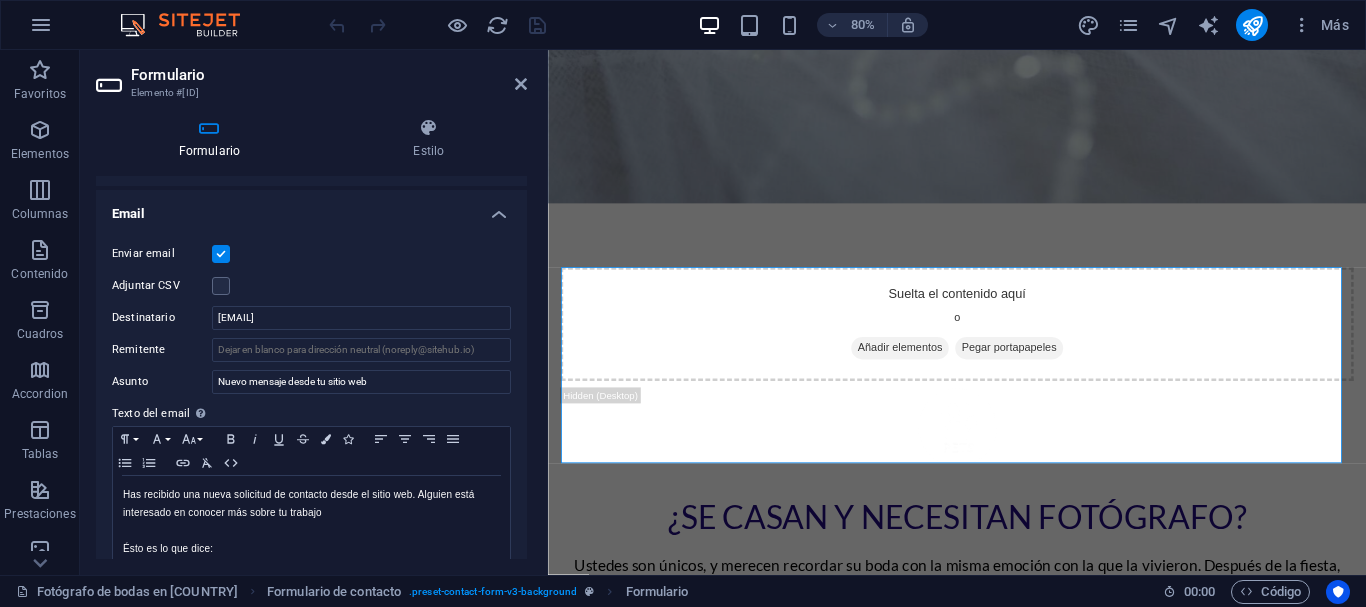 scroll, scrollTop: 500, scrollLeft: 0, axis: vertical 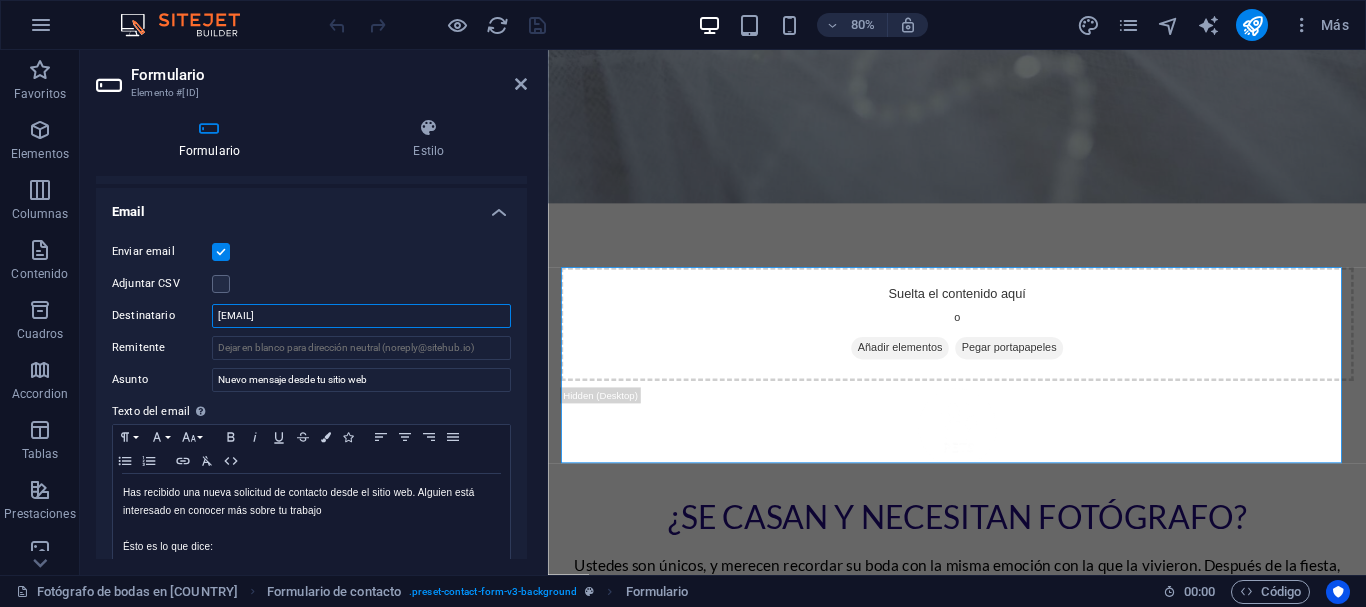 click on "[EMAIL]" at bounding box center (361, 316) 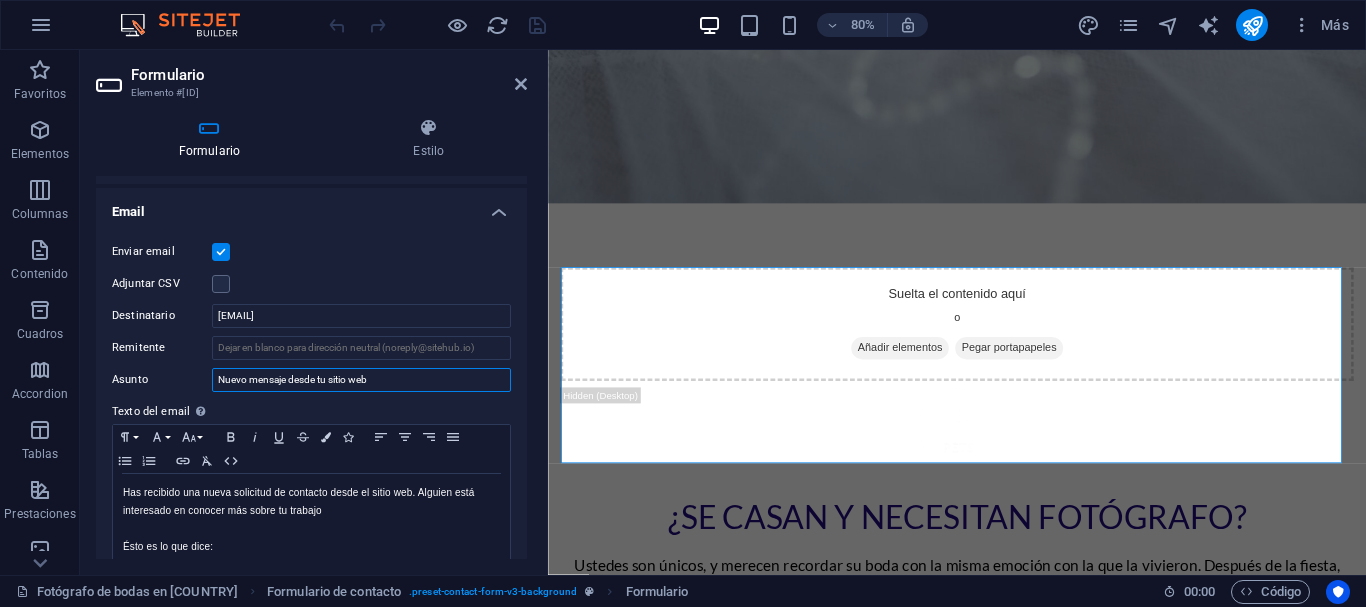 click on "Nuevo mensaje desde tu sitio web" at bounding box center (361, 380) 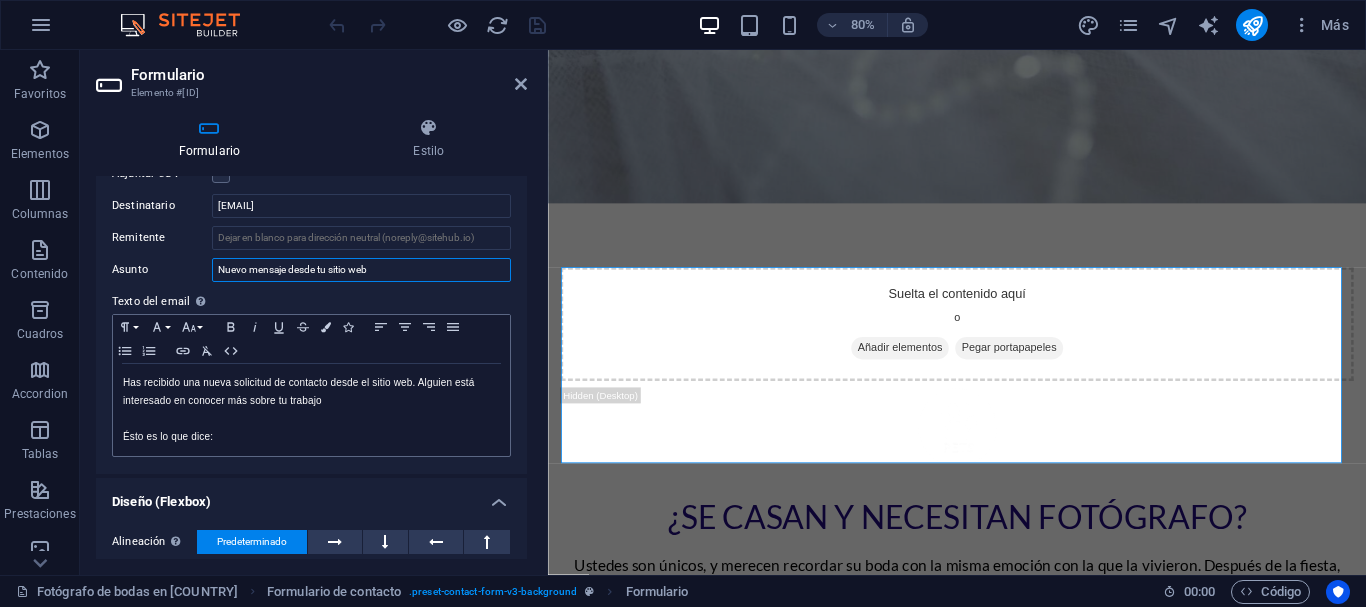 scroll, scrollTop: 700, scrollLeft: 0, axis: vertical 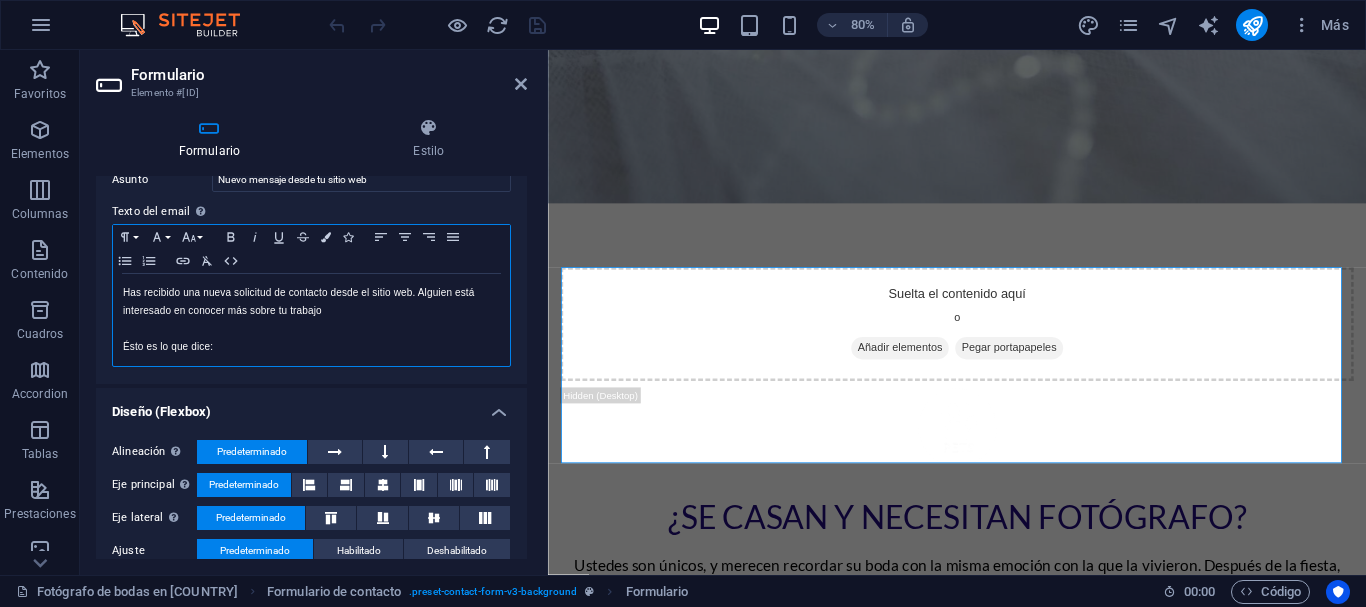click at bounding box center (311, 329) 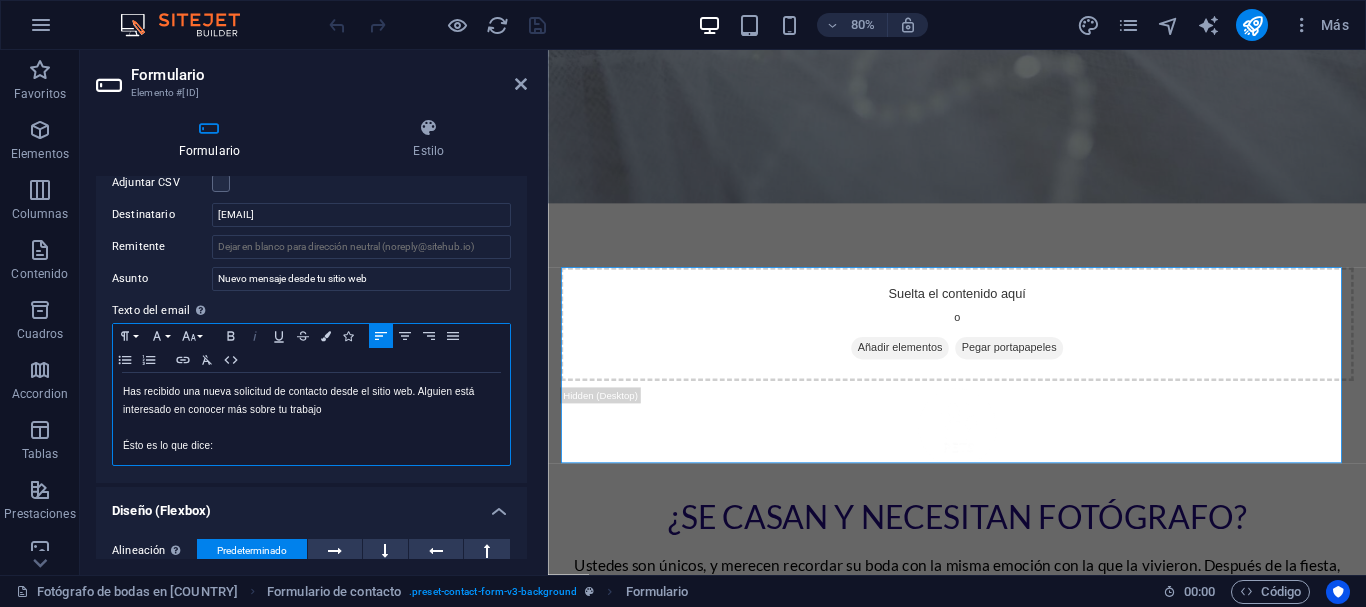 scroll, scrollTop: 600, scrollLeft: 0, axis: vertical 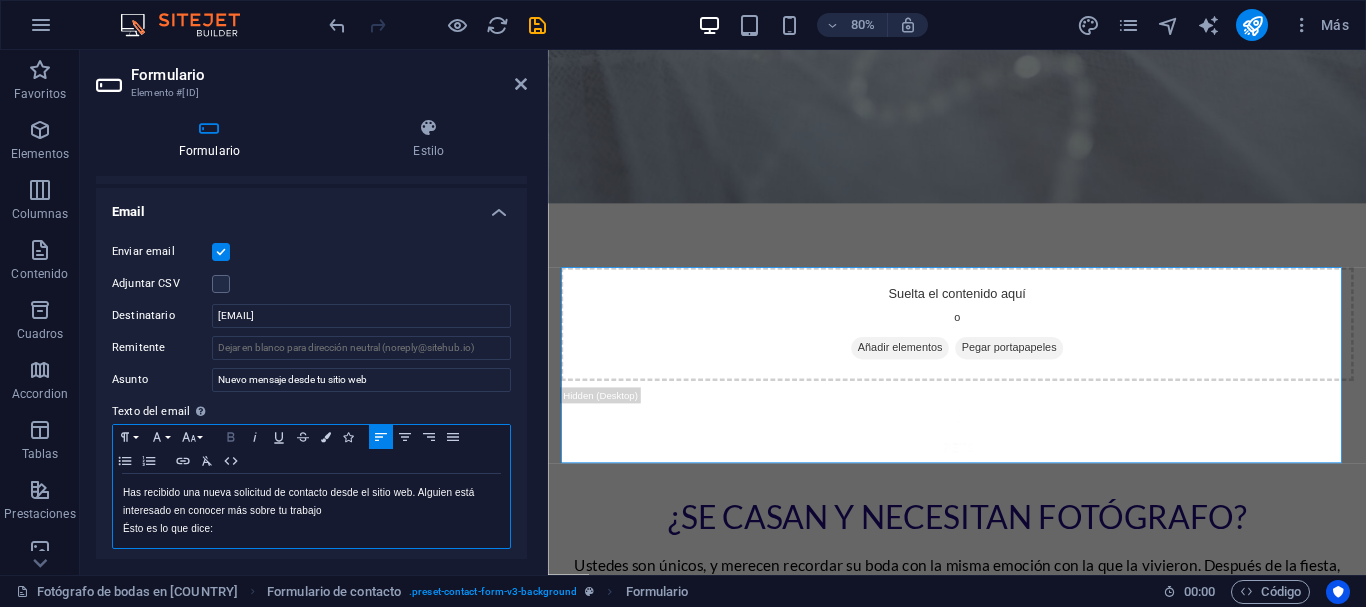 click on "Paragraph Format Normal Heading 1 Heading 2 Heading 3 Heading 4 Heading 5 Heading 6 Code Font Family Arial Georgia Impact Tahoma Times New Roman Verdana Font Size 8 9 10 11 12 14 18 24 30 36 48 60 72 96 Bold Italic Underline Strikethrough Colors Icons Align Left Align Center Align Right Align Justify Unordered List Ordered List Insert Link Clear Formatting HTML Has recibido una nueva solicitud de contacto desde el sitio web. Alguien está interesado en conocer más sobre tu trabajo Ésto es lo que dice:  Texto del email..." at bounding box center (311, 486) 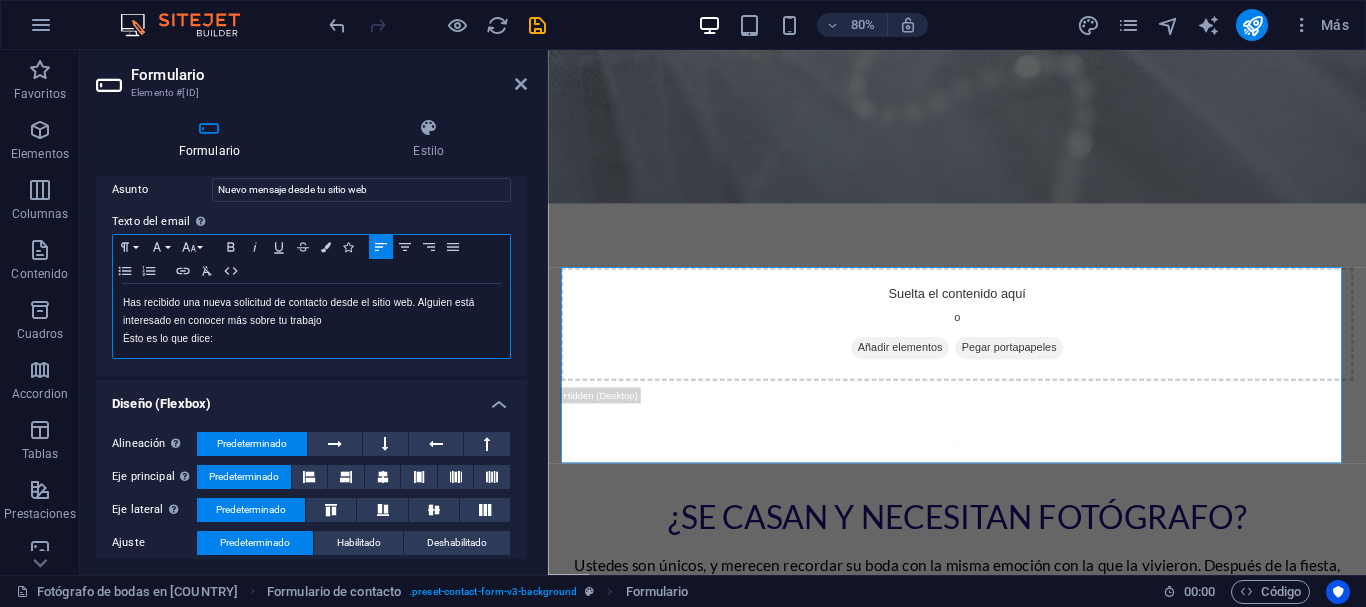scroll, scrollTop: 700, scrollLeft: 0, axis: vertical 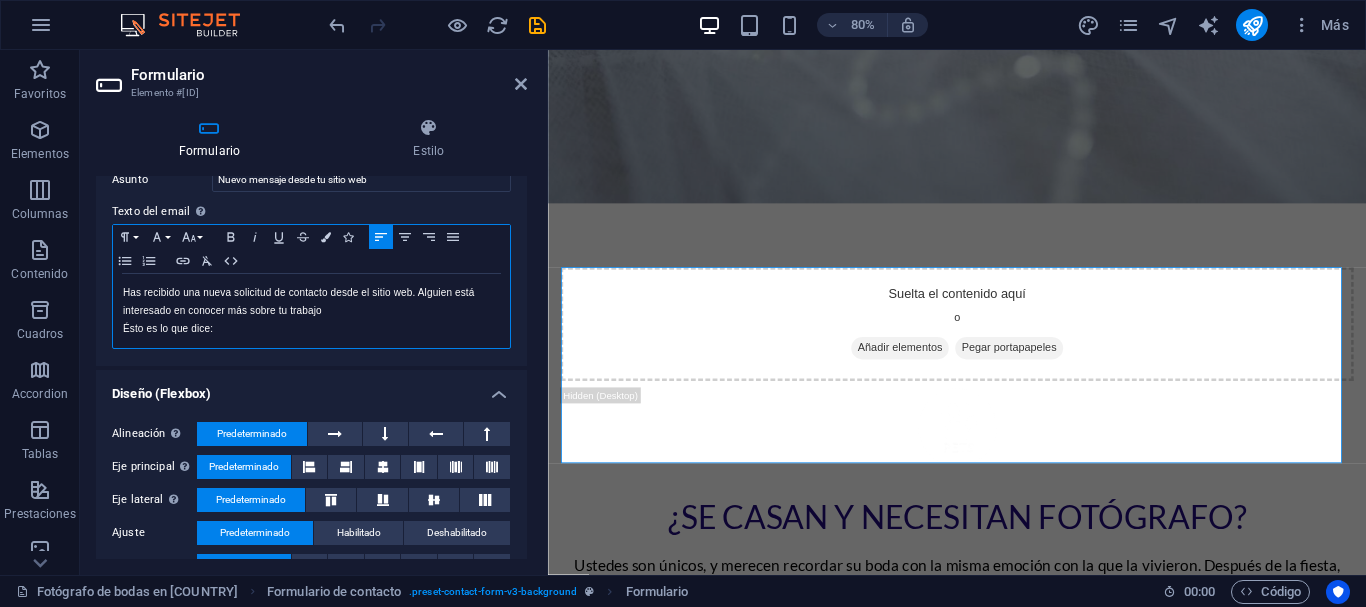 drag, startPoint x: 236, startPoint y: 332, endPoint x: 98, endPoint y: 286, distance: 145.46477 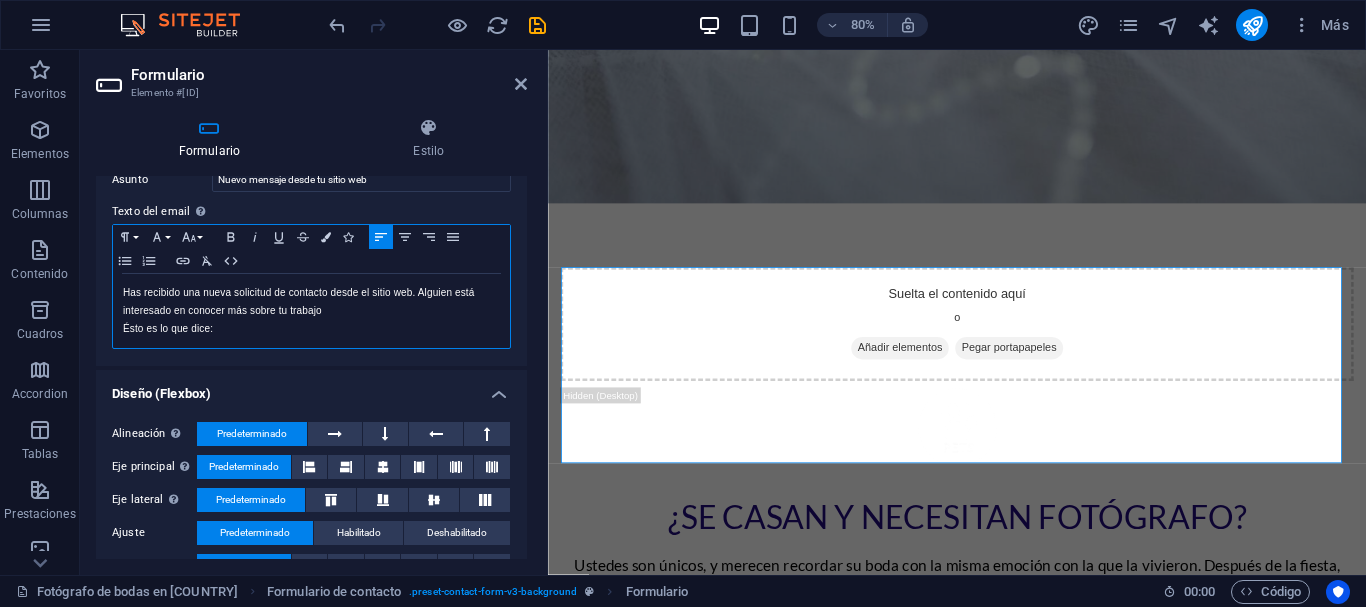 copy on "Has recibido una nueva solicitud de contacto desde el sitio web. Alguien está interesado en conocer más sobre tu trabajo Ésto es lo que dice:" 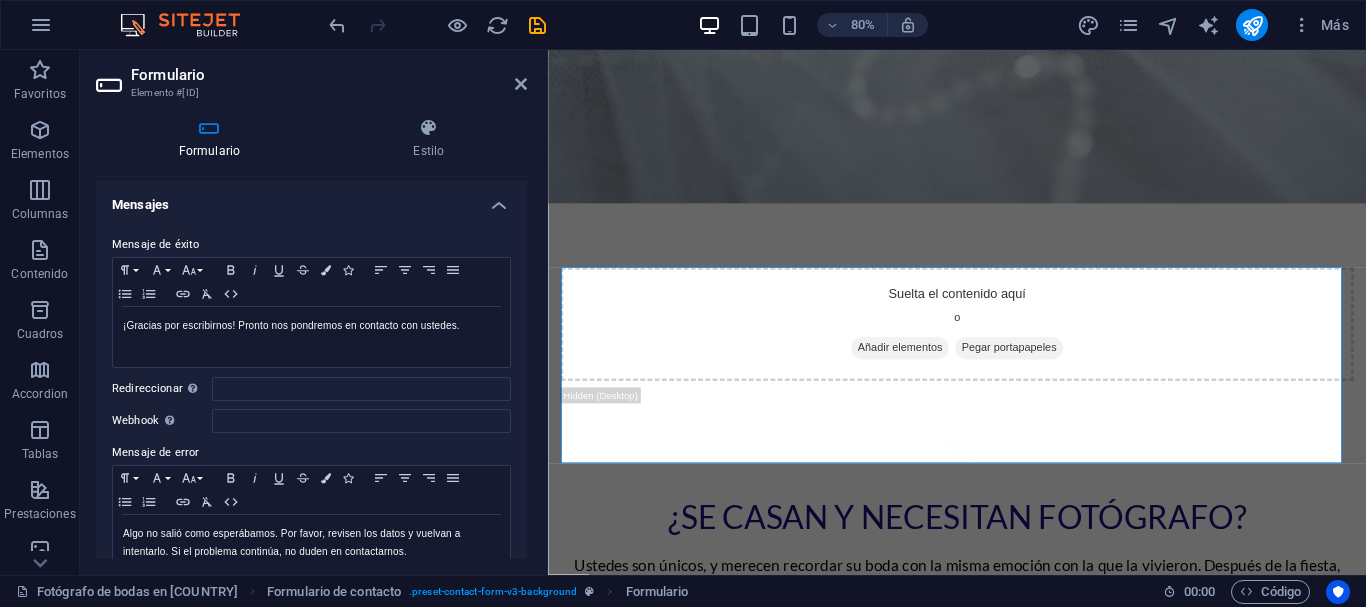 scroll, scrollTop: 0, scrollLeft: 0, axis: both 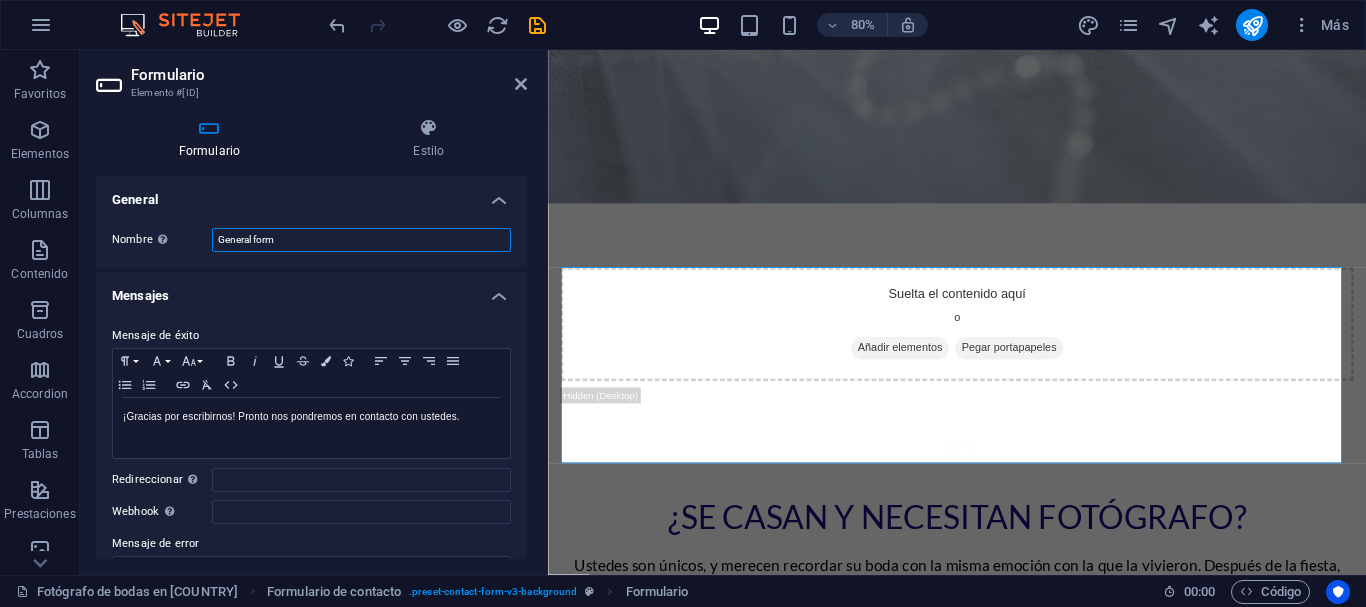 click on "General form" at bounding box center (361, 240) 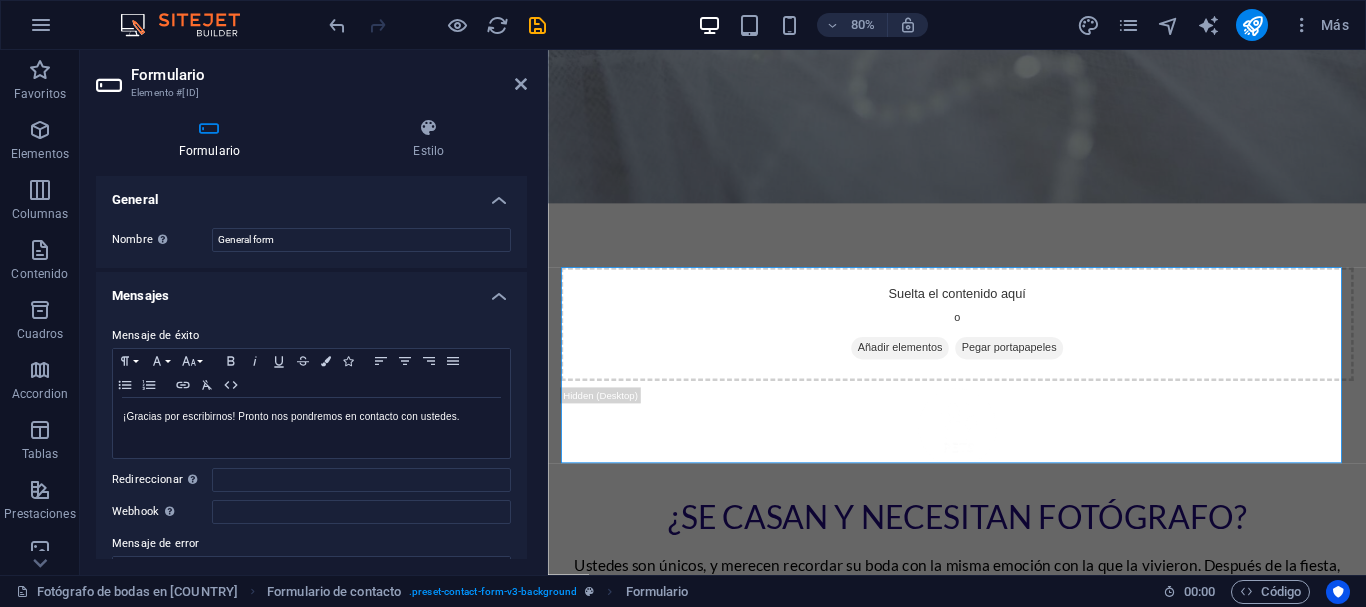 click on "General" at bounding box center [311, 194] 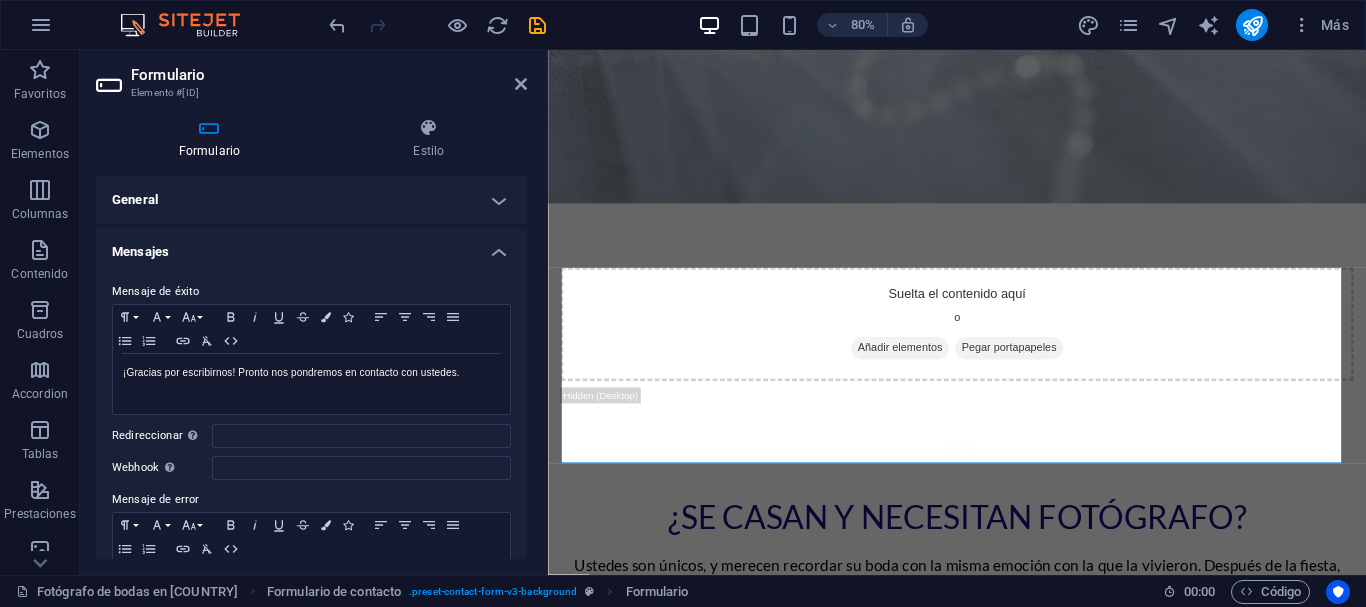 scroll, scrollTop: 692, scrollLeft: 0, axis: vertical 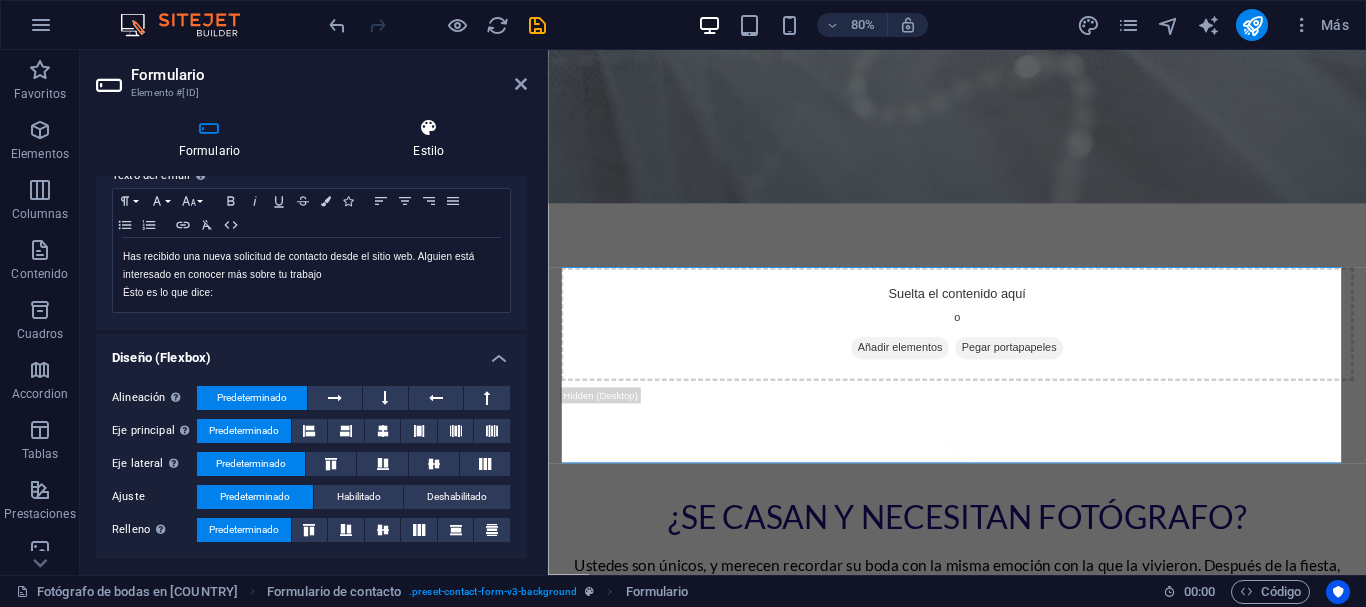 click on "Estilo" at bounding box center [429, 139] 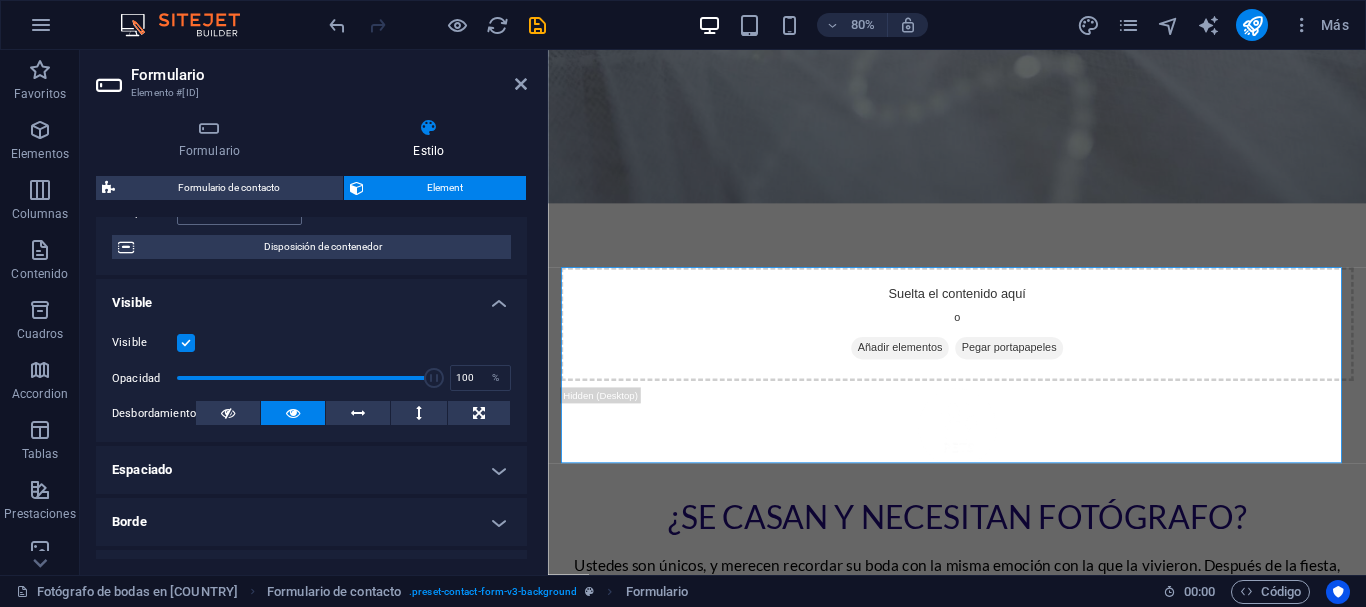 scroll, scrollTop: 0, scrollLeft: 0, axis: both 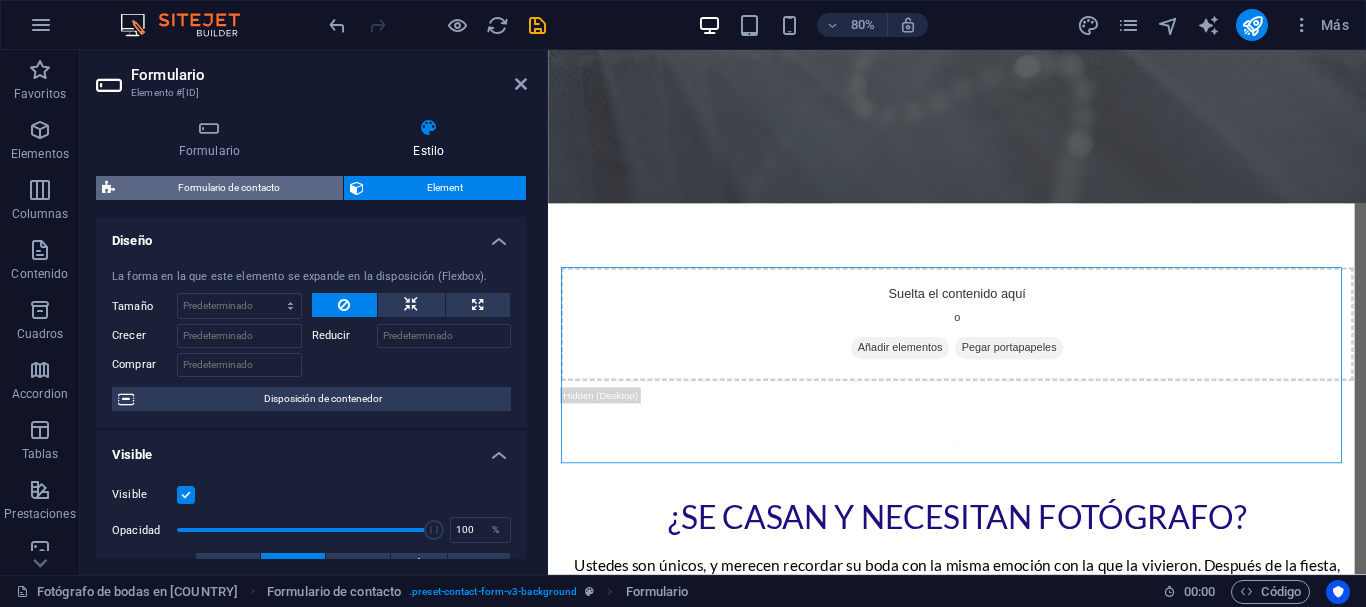 click on "Formulario de contacto" at bounding box center (229, 188) 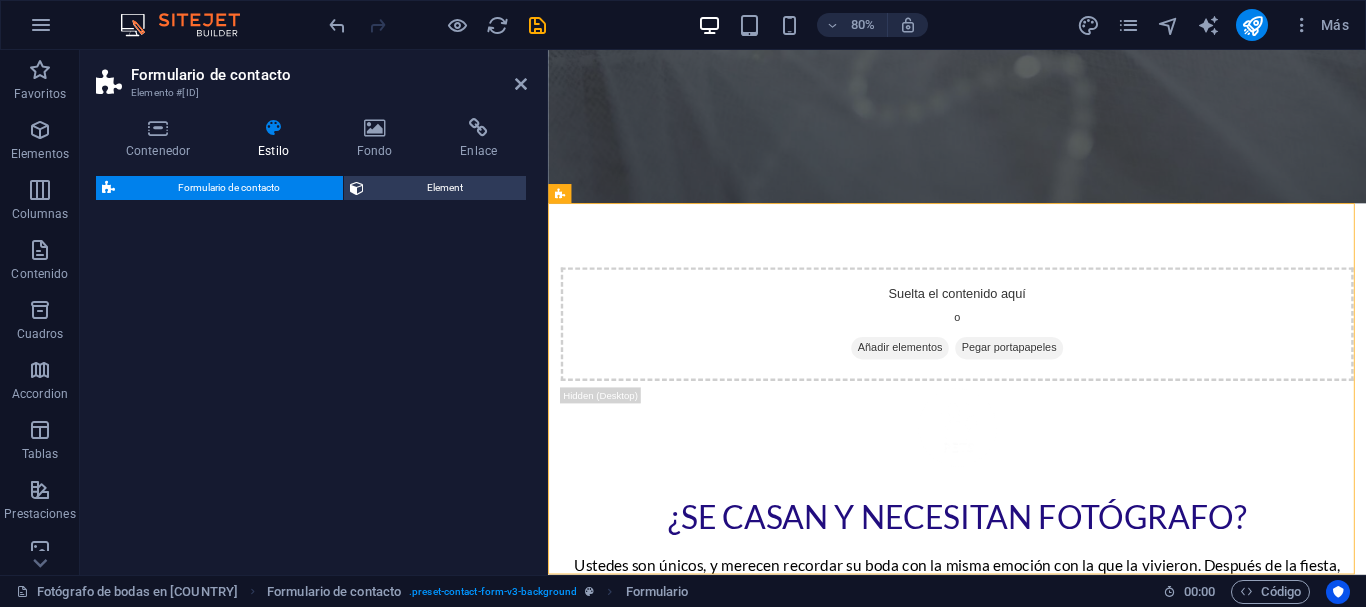drag, startPoint x: 734, startPoint y: 407, endPoint x: 1058, endPoint y: 130, distance: 426.2687 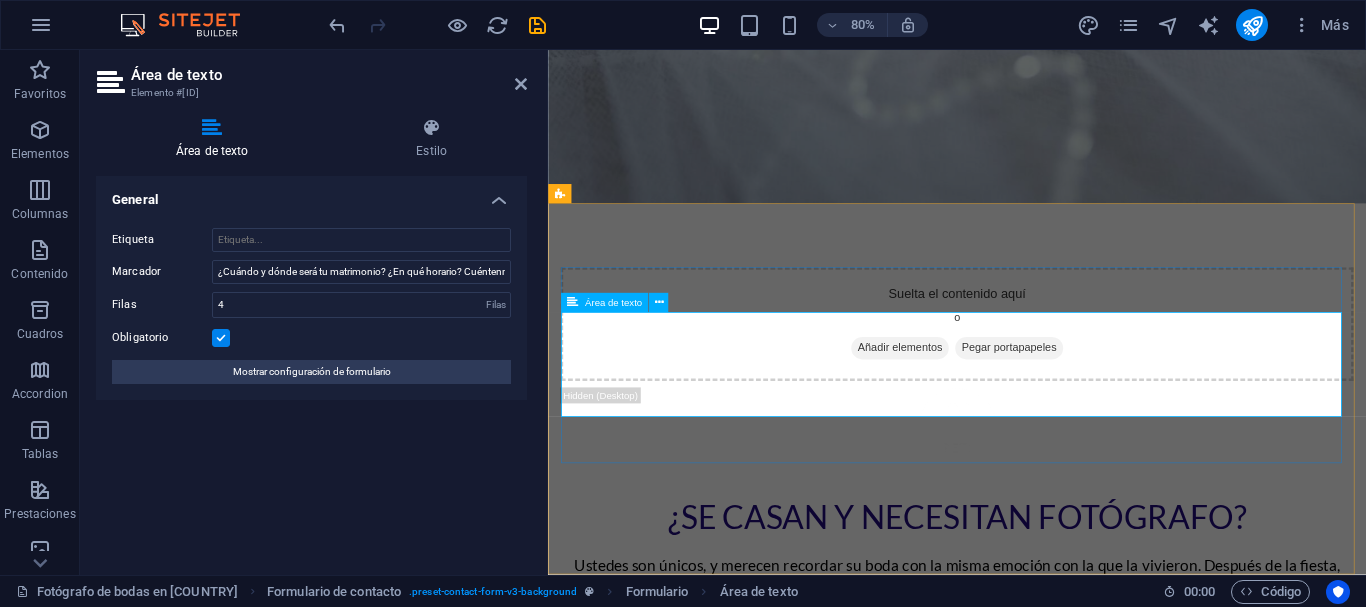 drag, startPoint x: 944, startPoint y: 340, endPoint x: 630, endPoint y: 401, distance: 319.8703 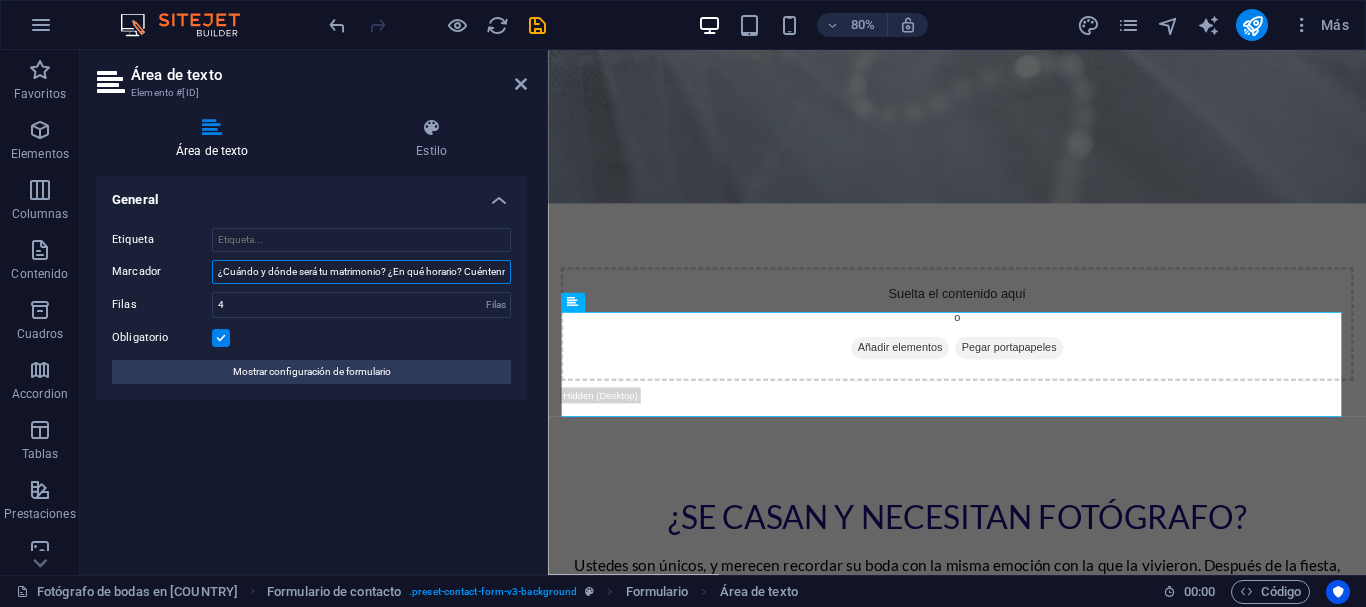click on "¿Cuándo y dónde será tu matrimonio? ¿En qué horario? Cuéntenme lo mas detallado posible para tenerlo considerado en el envío de presupuesto." at bounding box center (361, 272) 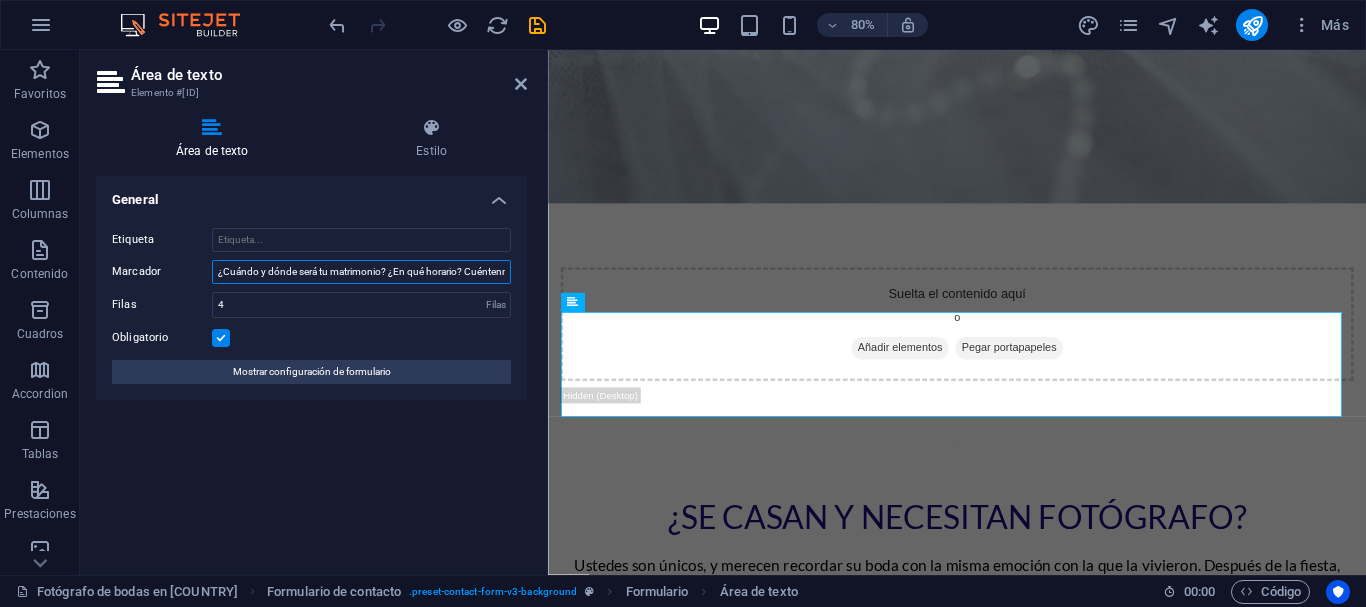 click on "¿Cuándo y dónde será tu matrimonio? ¿En qué horario? Cuéntenme lo mas detallado posible para tenerlo considerado en el envío de presupuesto." at bounding box center [361, 272] 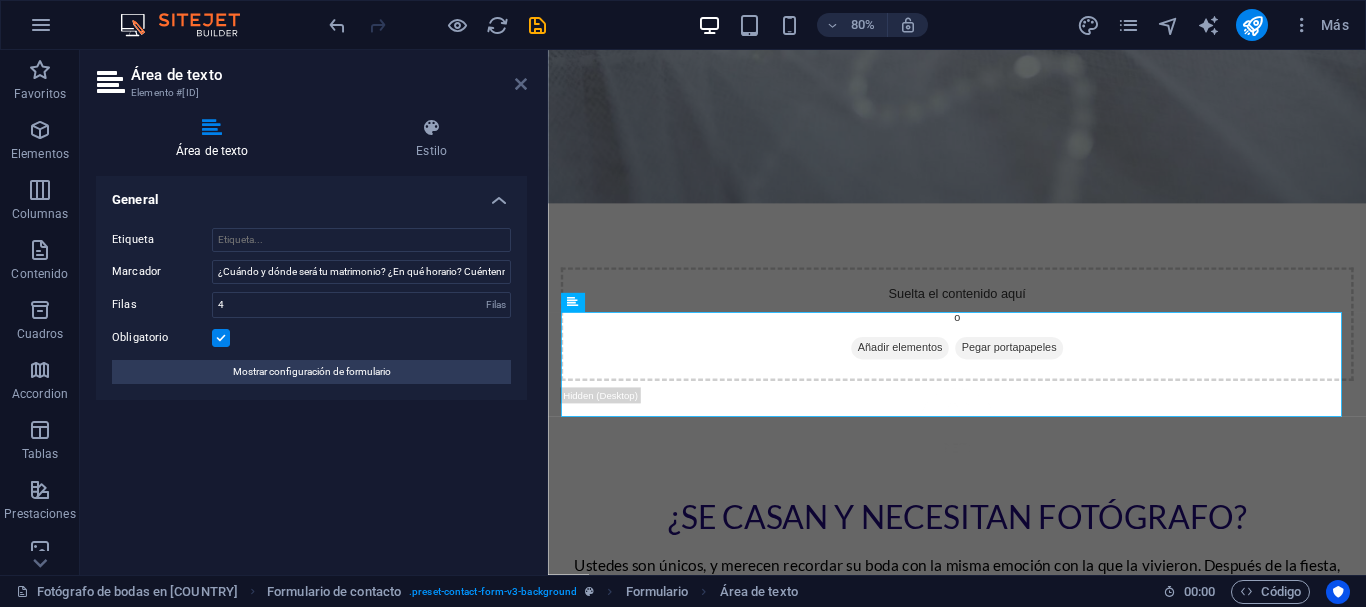 drag, startPoint x: 524, startPoint y: 79, endPoint x: 442, endPoint y: 29, distance: 96.04166 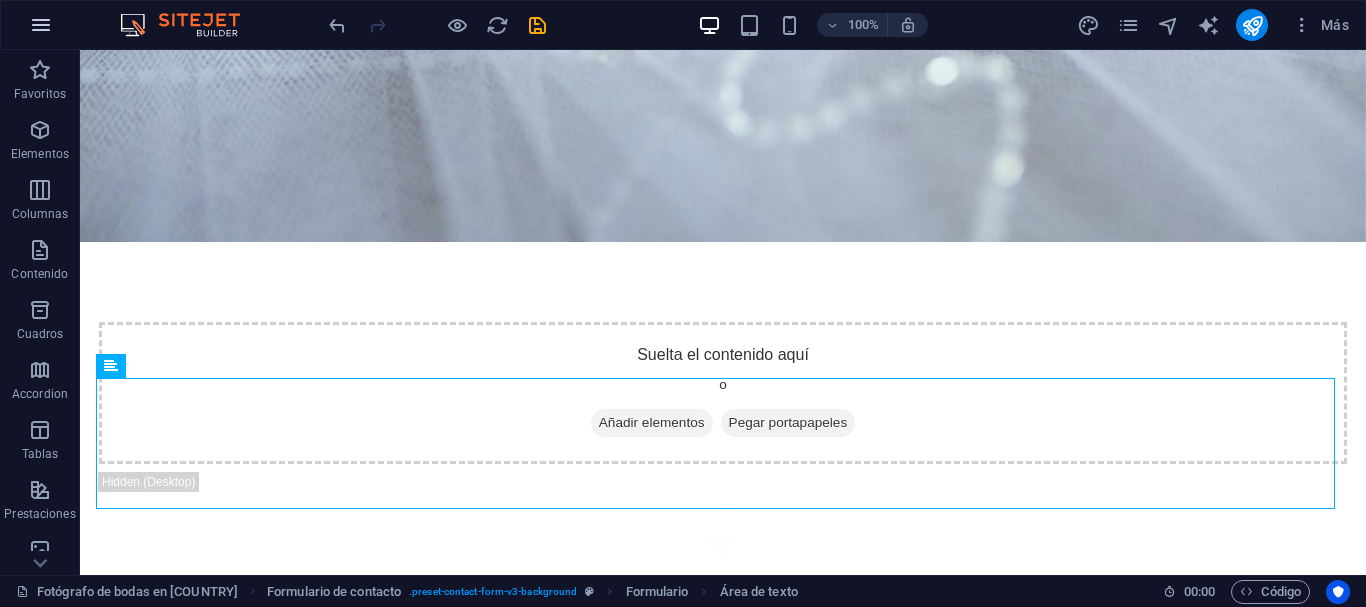 click at bounding box center [41, 25] 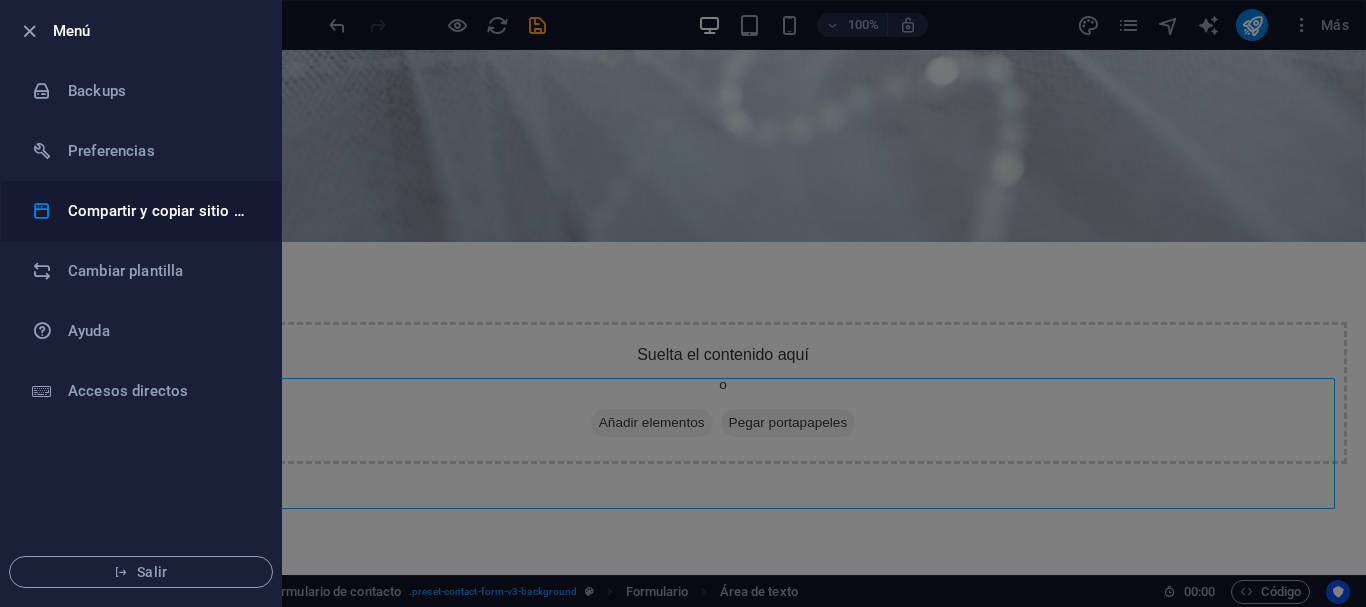click on "Compartir y copiar sitio web" at bounding box center [160, 211] 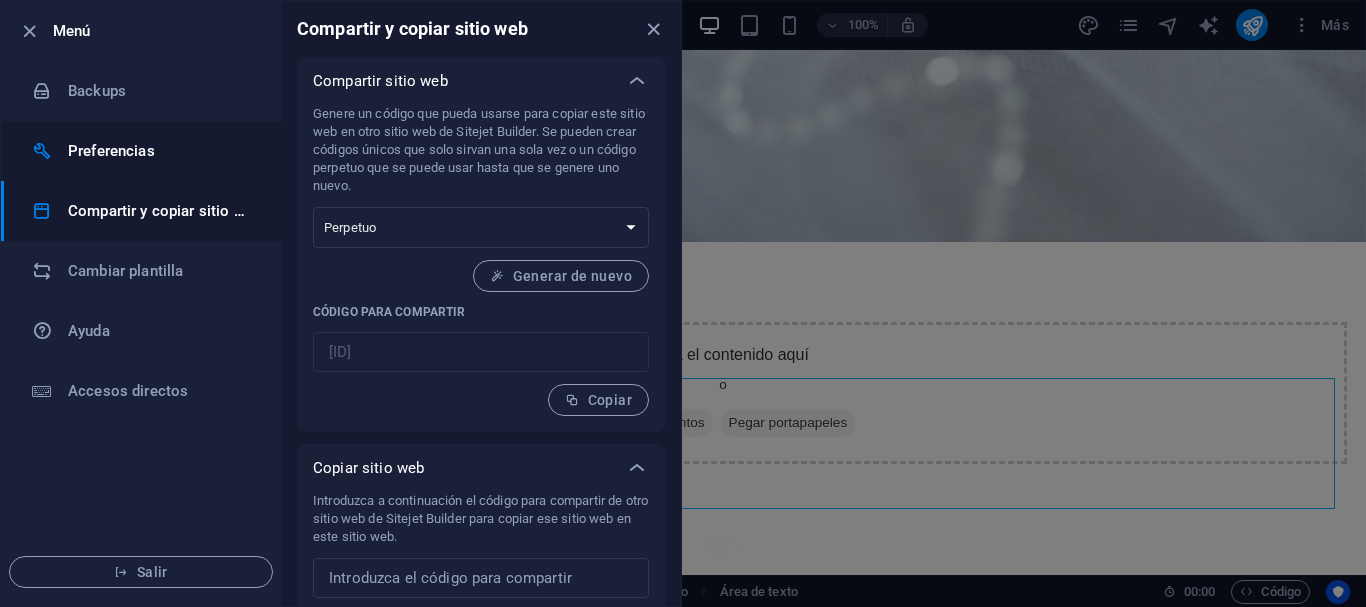 click on "Preferencias" at bounding box center [160, 151] 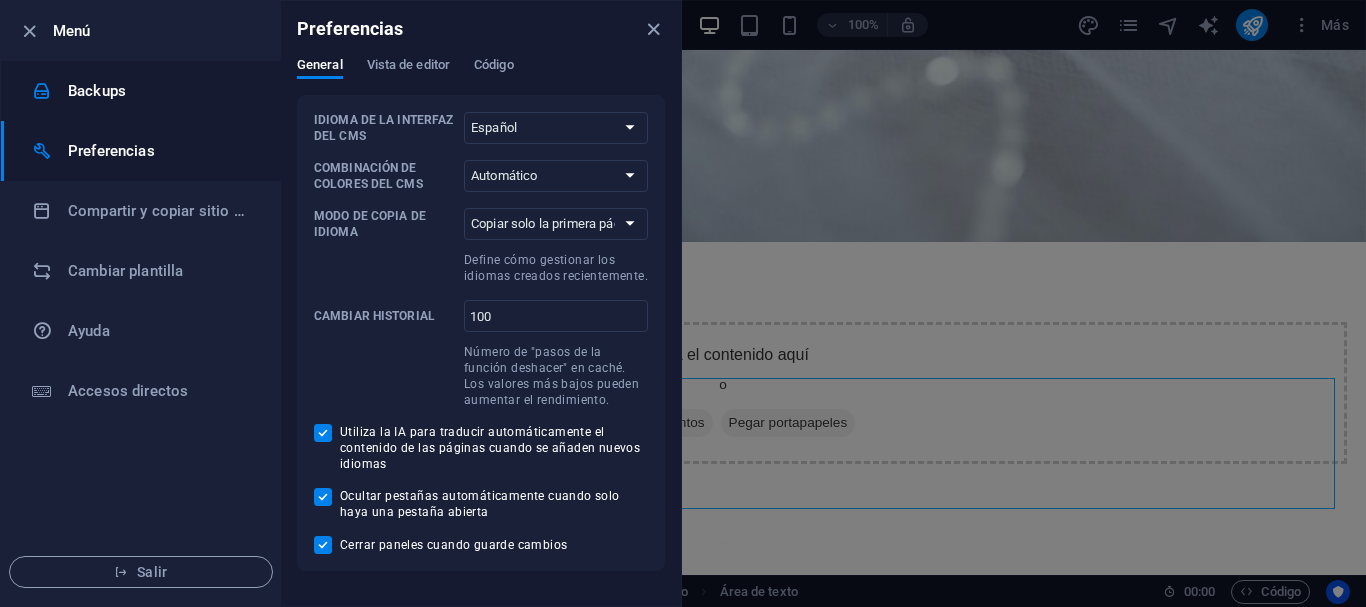 click on "Backups" at bounding box center (160, 91) 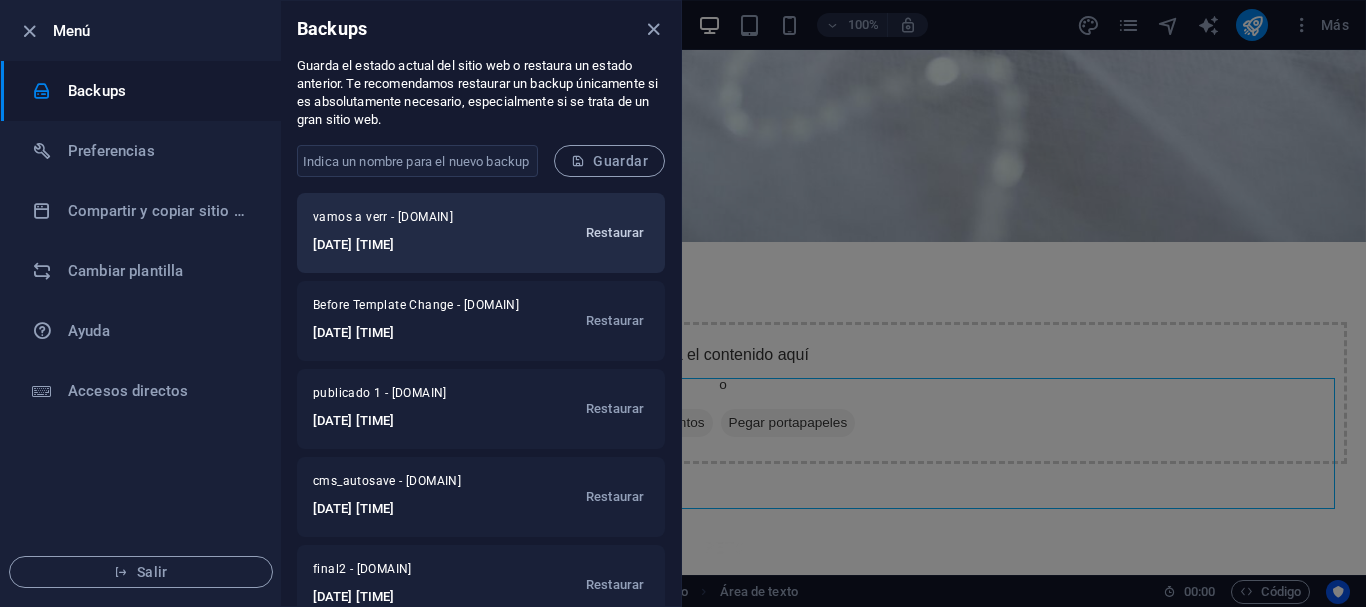 click on "Restaurar" at bounding box center (615, 233) 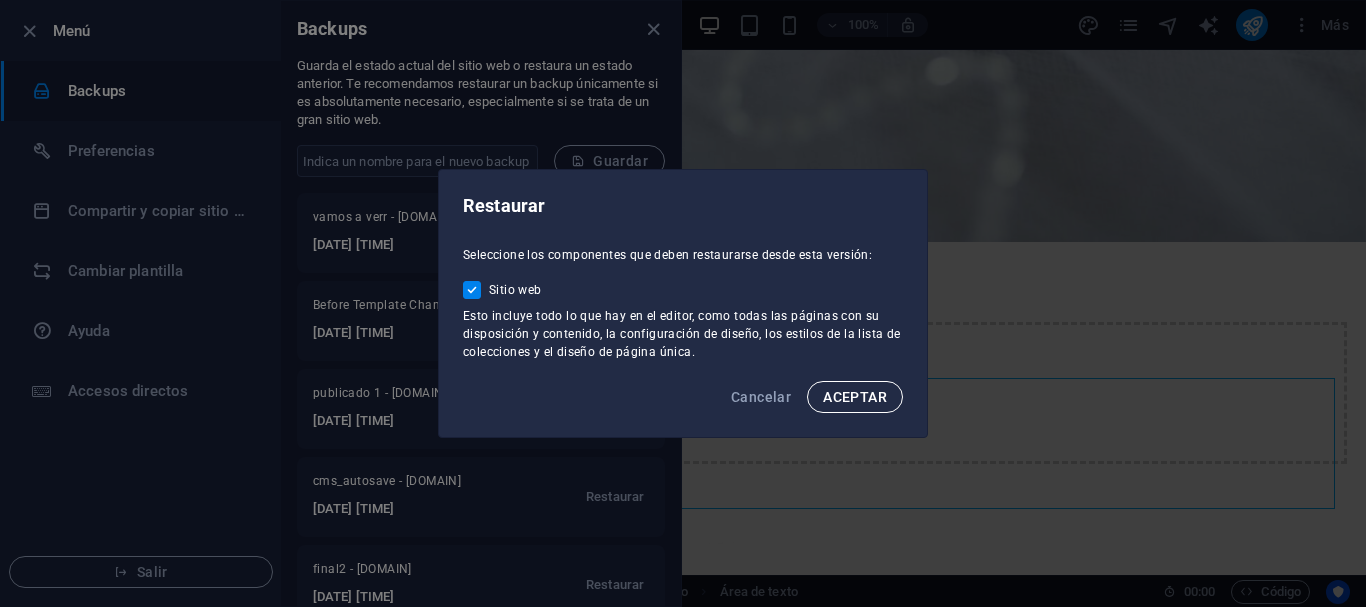 drag, startPoint x: 751, startPoint y: 197, endPoint x: 868, endPoint y: 382, distance: 218.89267 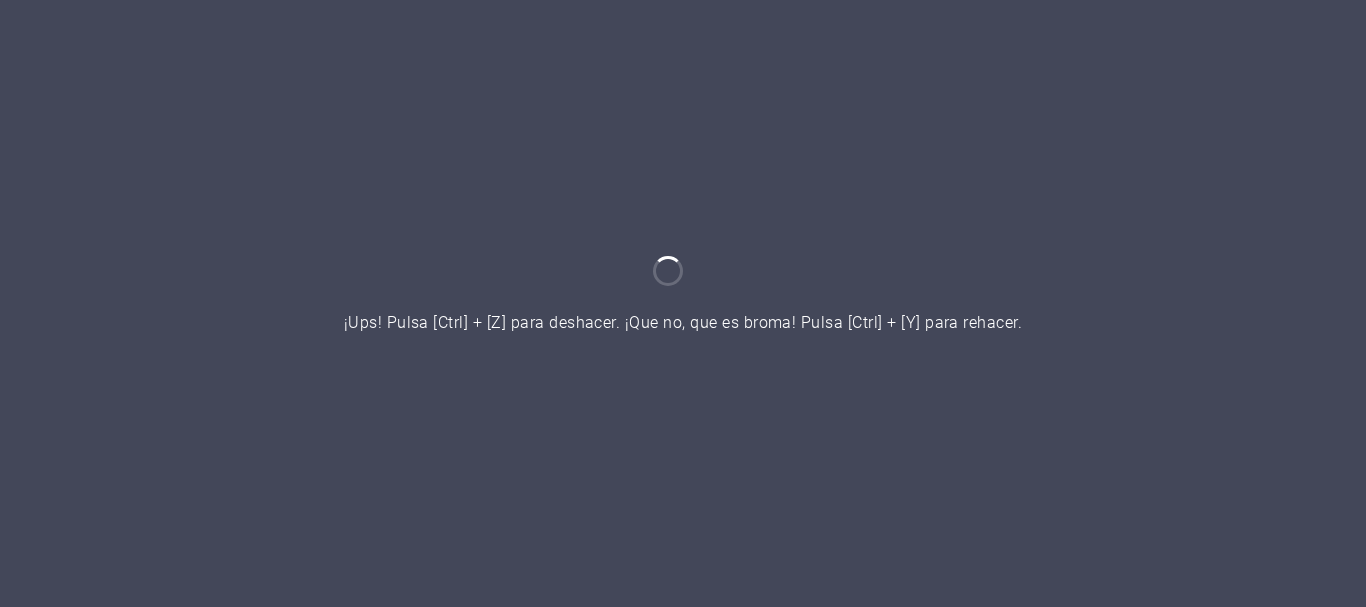 scroll, scrollTop: 0, scrollLeft: 0, axis: both 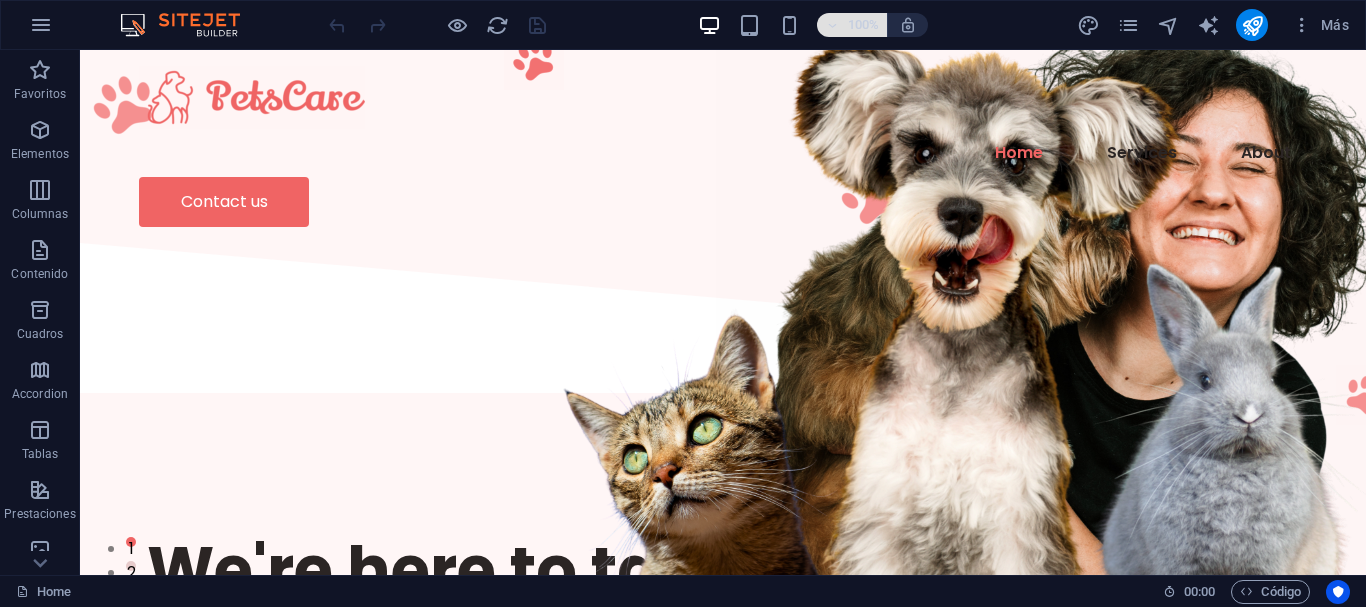 click at bounding box center (832, 25) 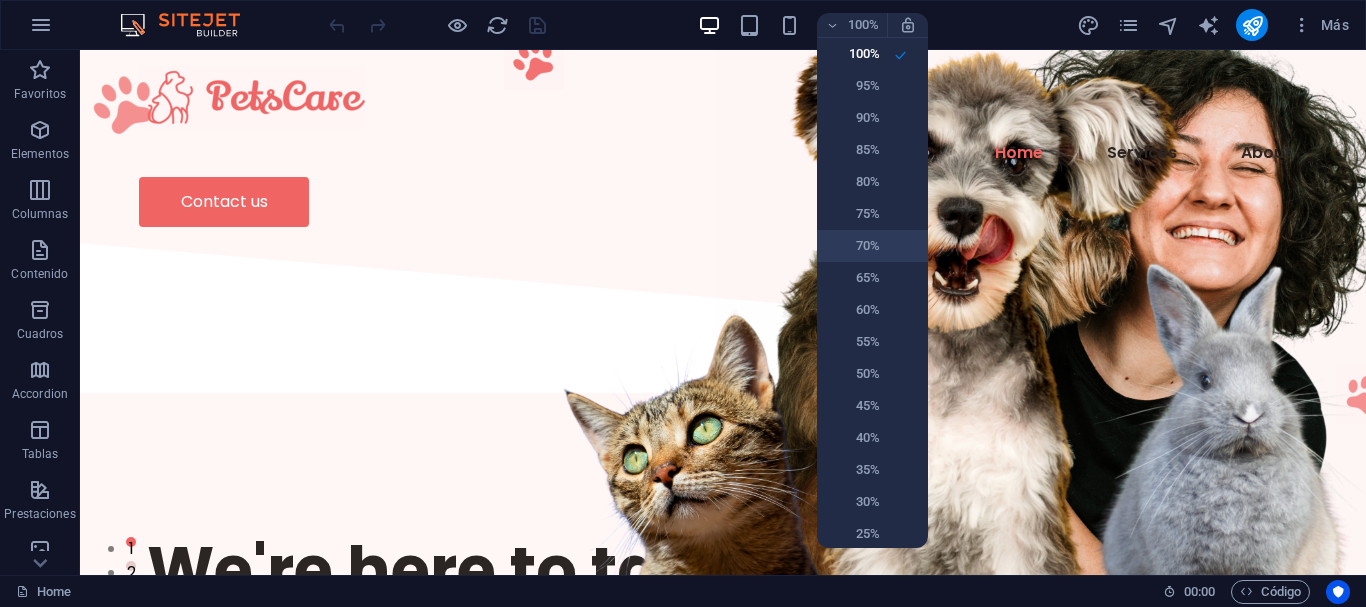 click on "70%" at bounding box center [854, 246] 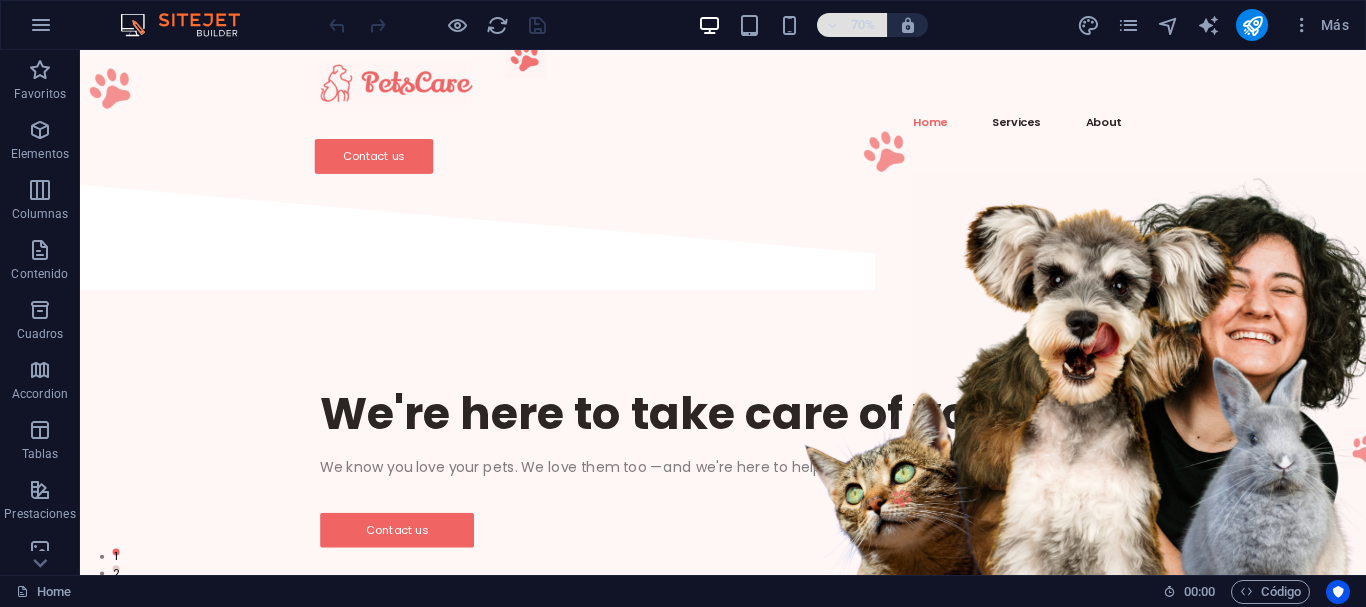 click on "70%" at bounding box center (863, 25) 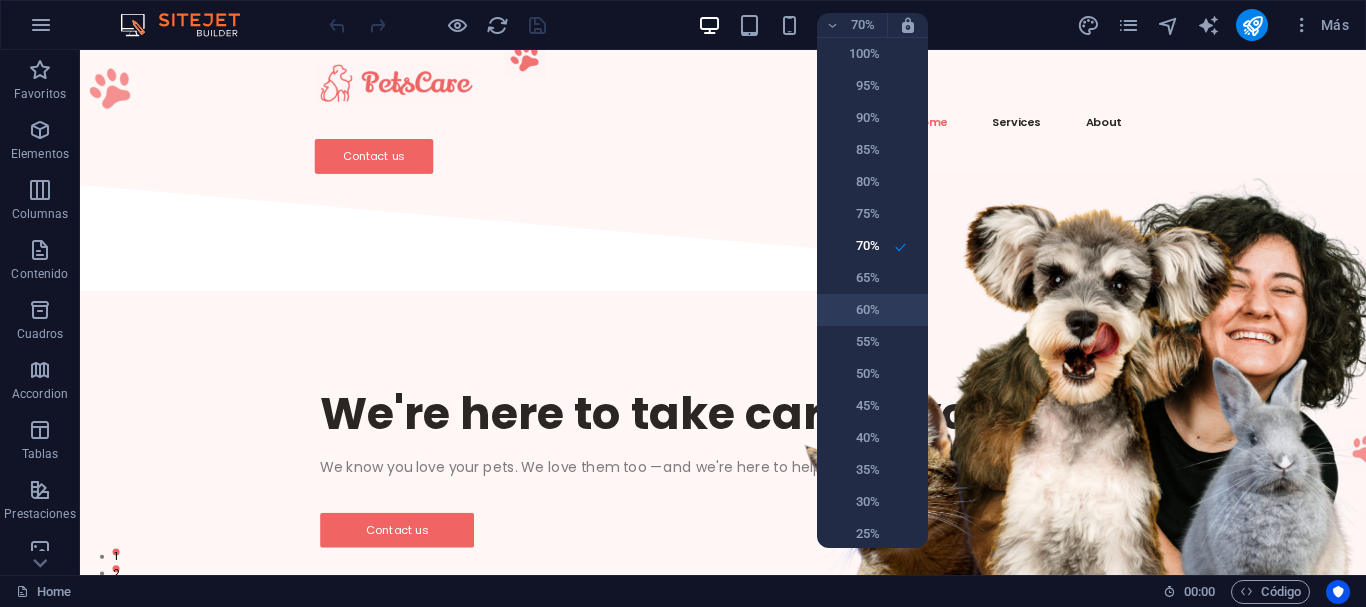 click on "60%" at bounding box center (854, 310) 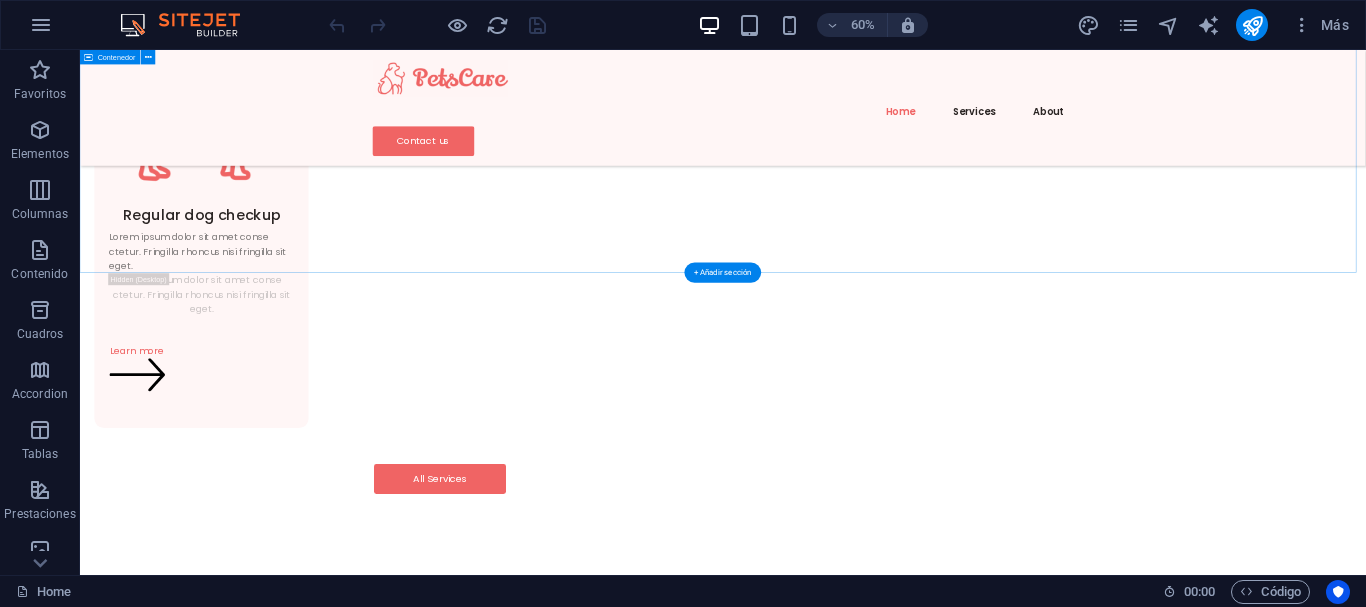 scroll, scrollTop: 2700, scrollLeft: 0, axis: vertical 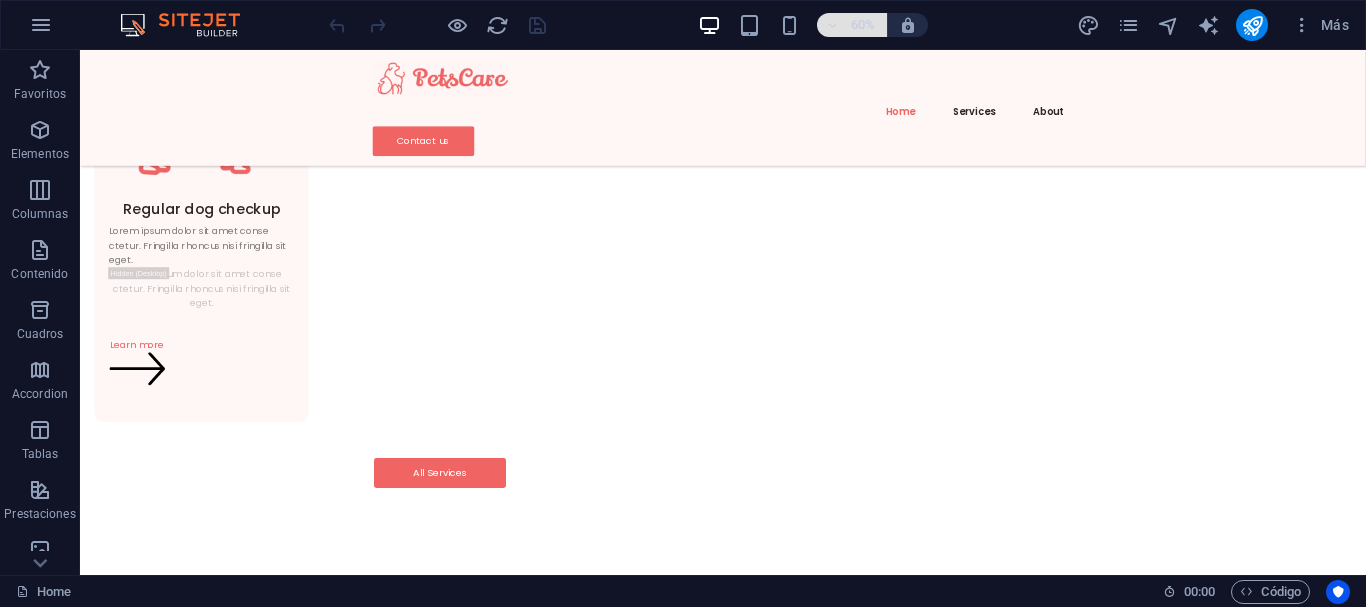 click on "60%" at bounding box center (863, 25) 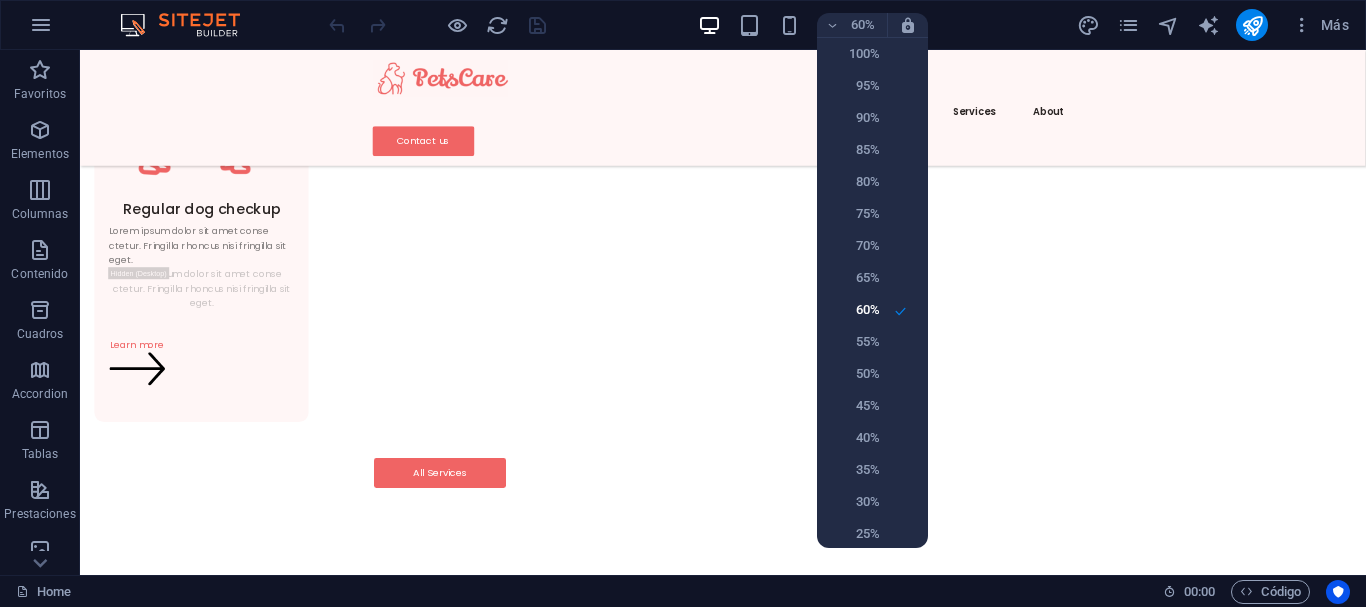 click on "100%" at bounding box center [872, 54] 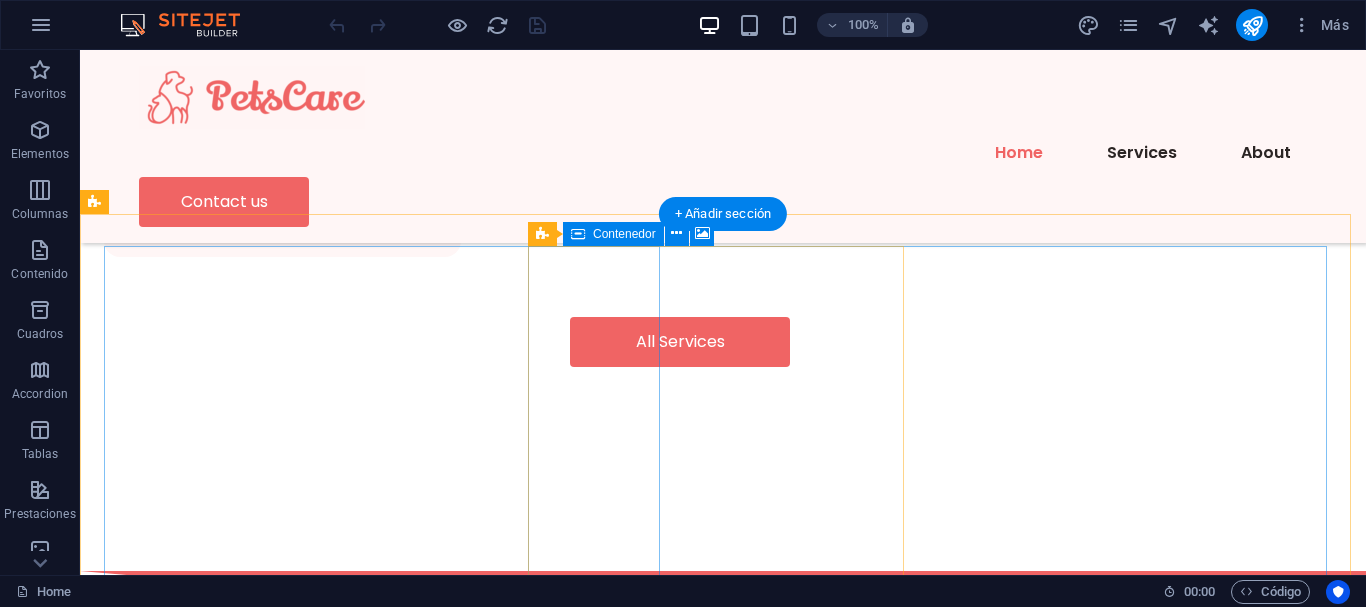 scroll, scrollTop: 3513, scrollLeft: 0, axis: vertical 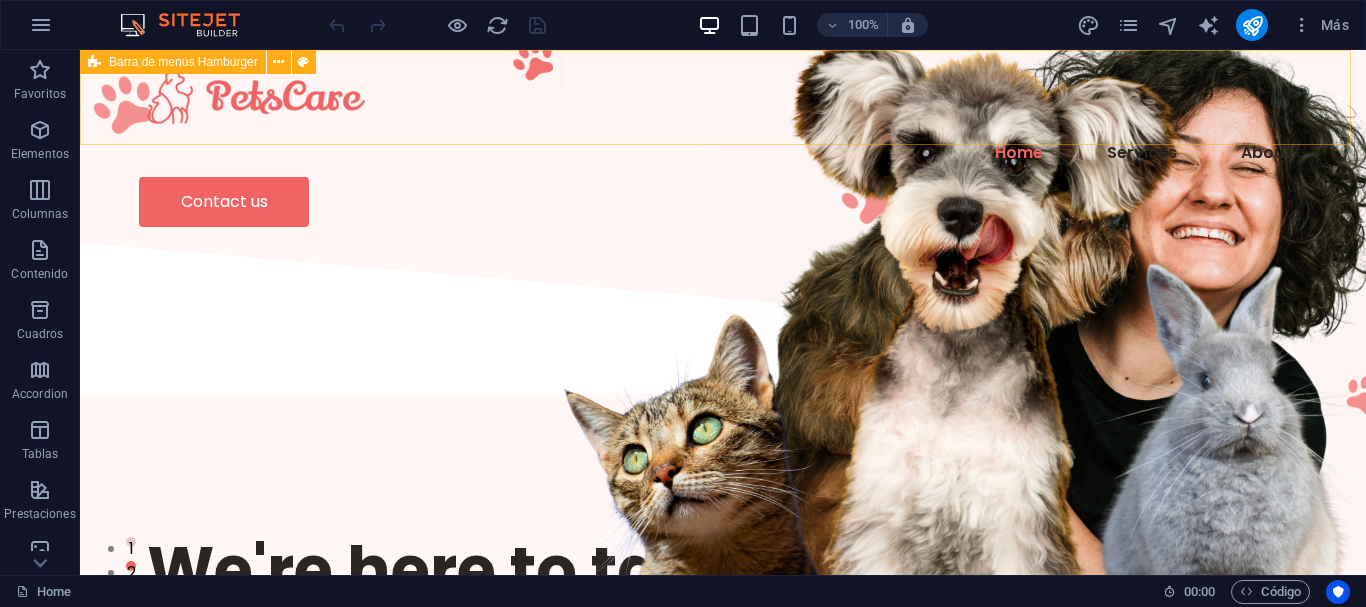 click on "Barra de menús Hamburger" at bounding box center [183, 62] 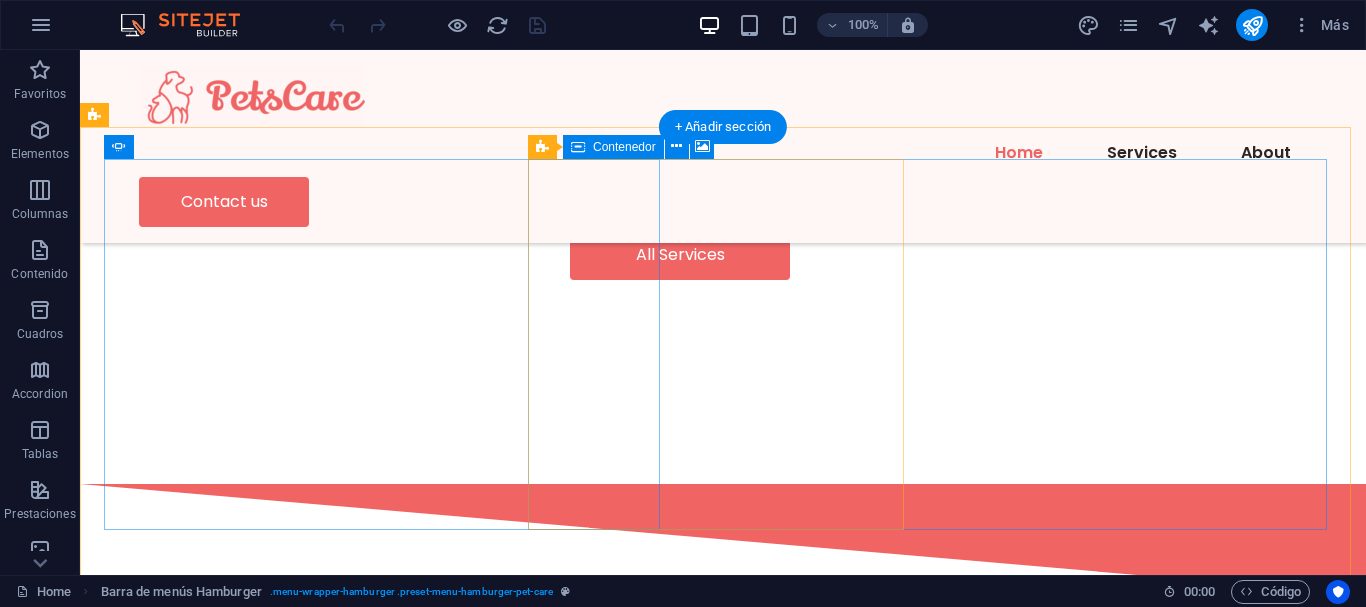 scroll, scrollTop: 3600, scrollLeft: 0, axis: vertical 